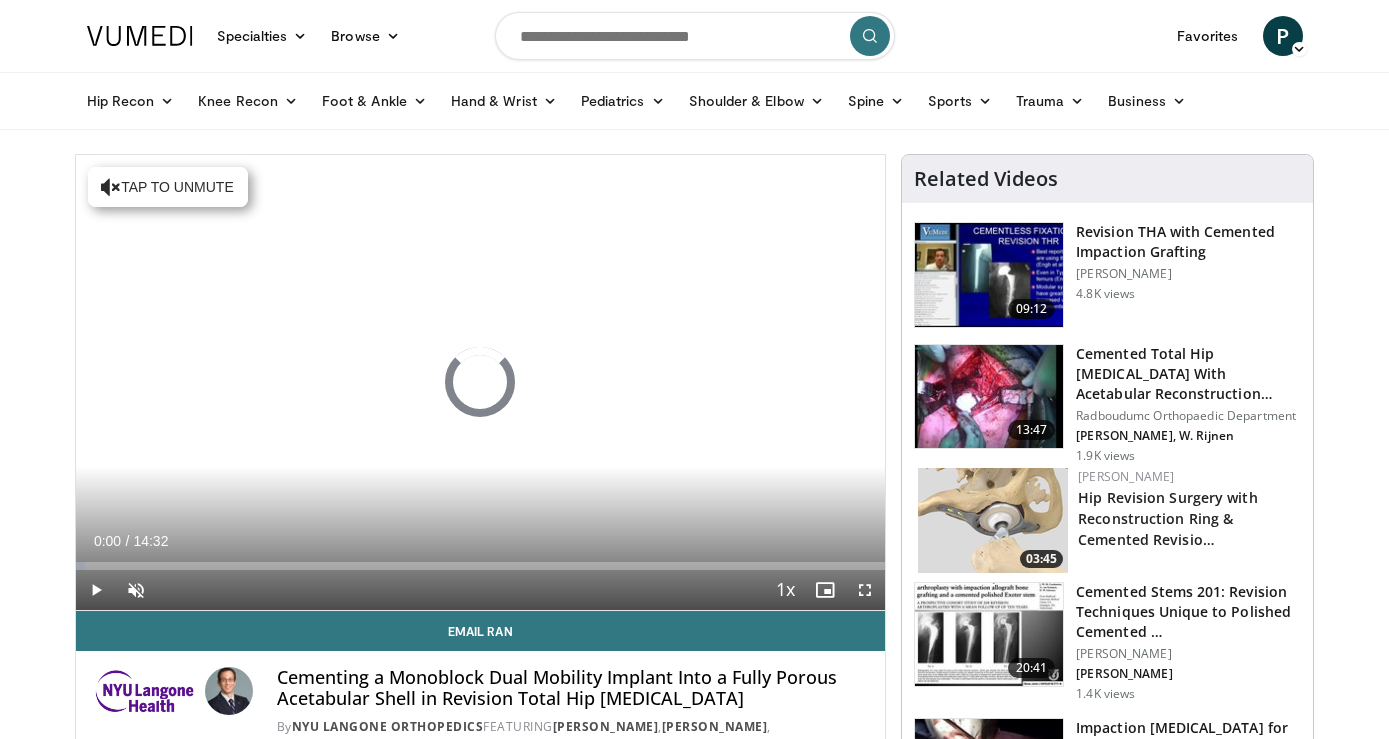 scroll, scrollTop: 0, scrollLeft: 0, axis: both 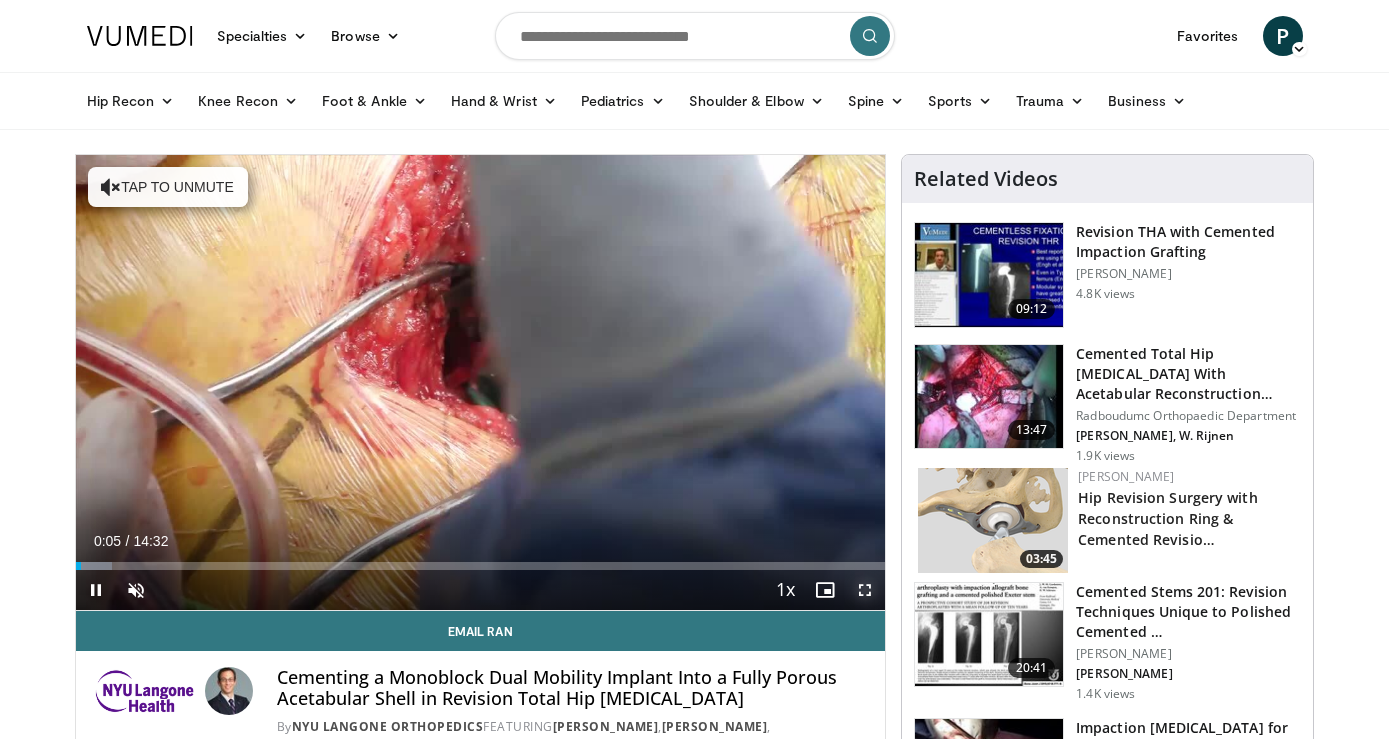 click at bounding box center [865, 590] 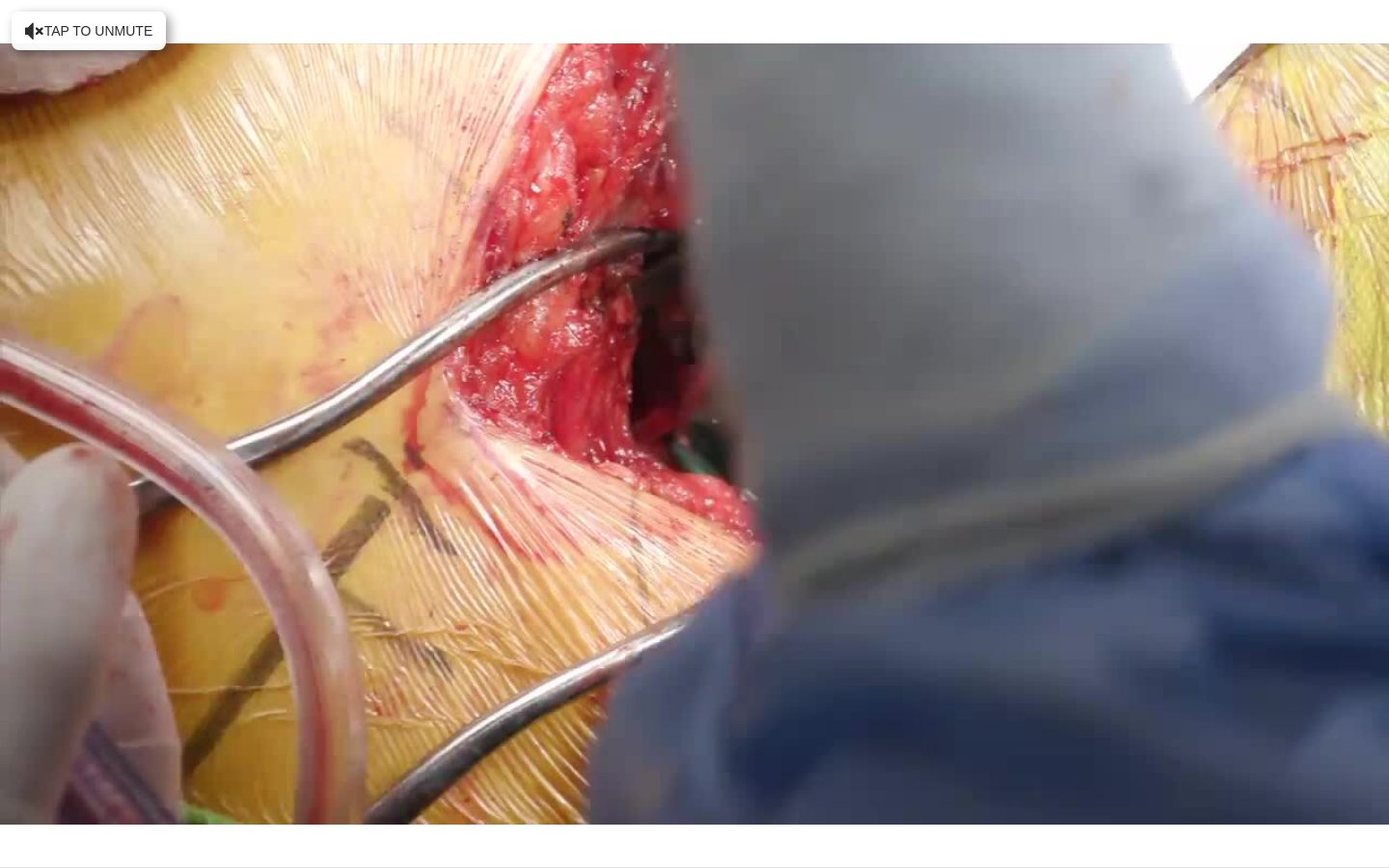 click on "**********" at bounding box center [694, 434] 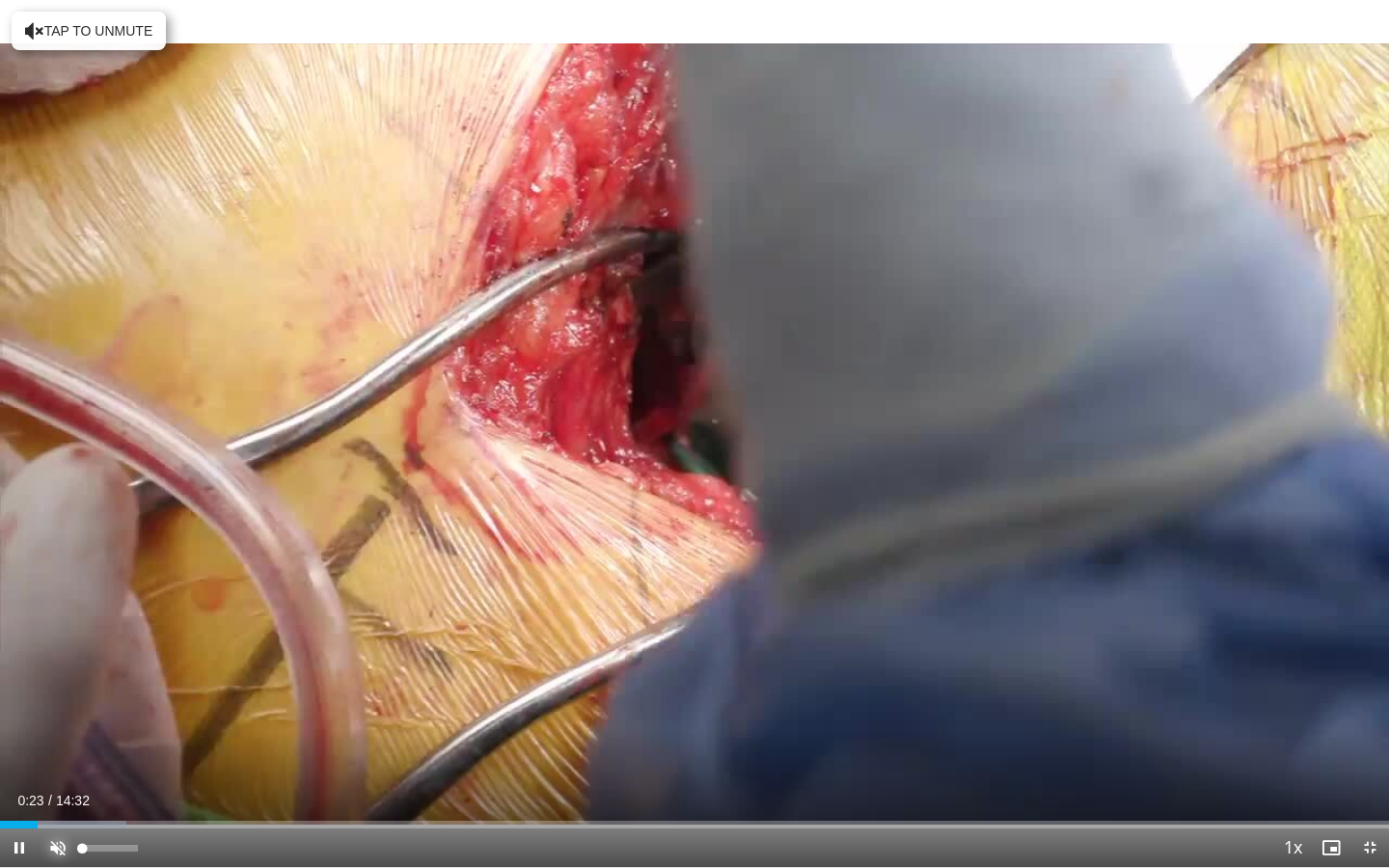 click at bounding box center [58, 848] 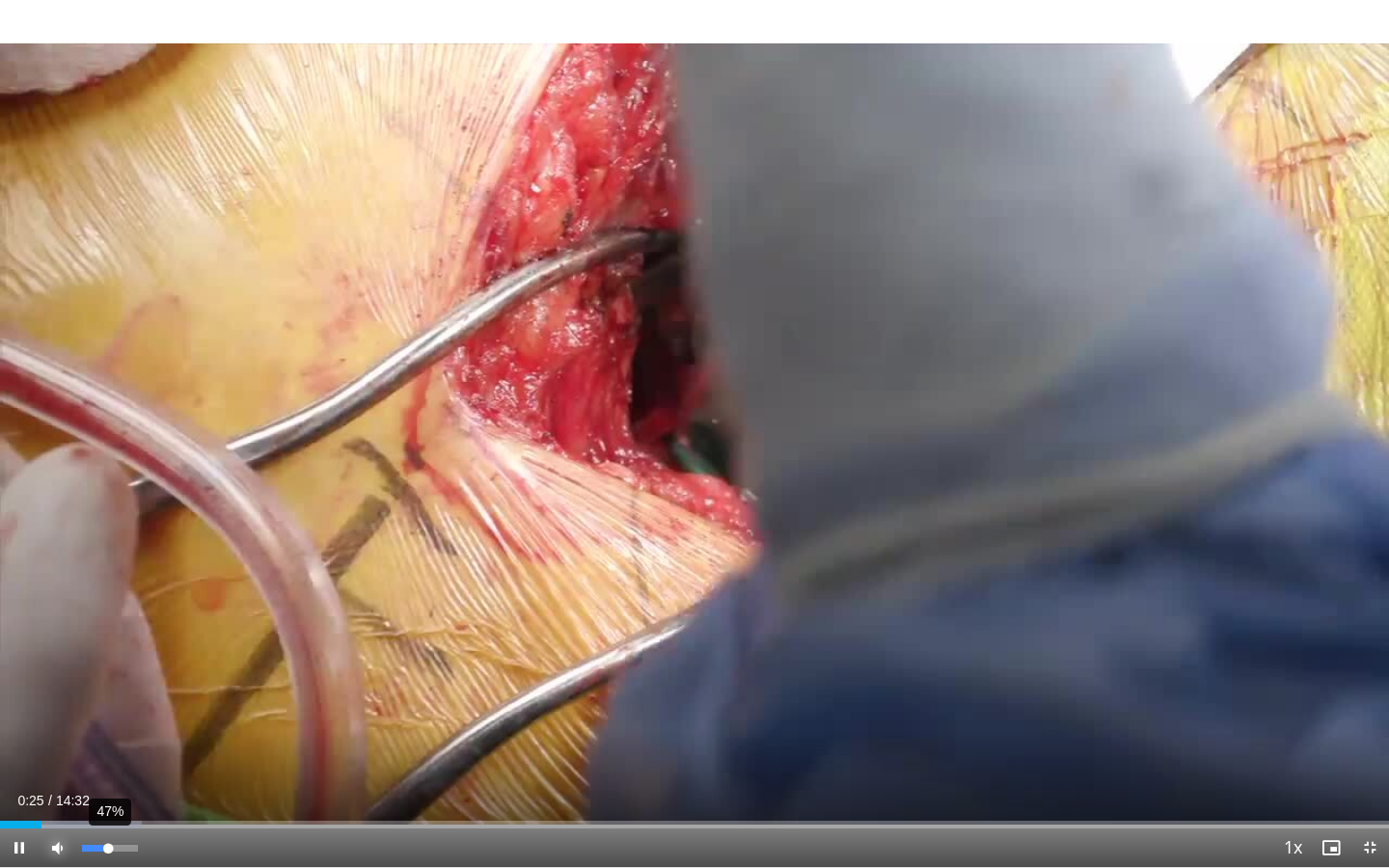 click at bounding box center [95, 848] 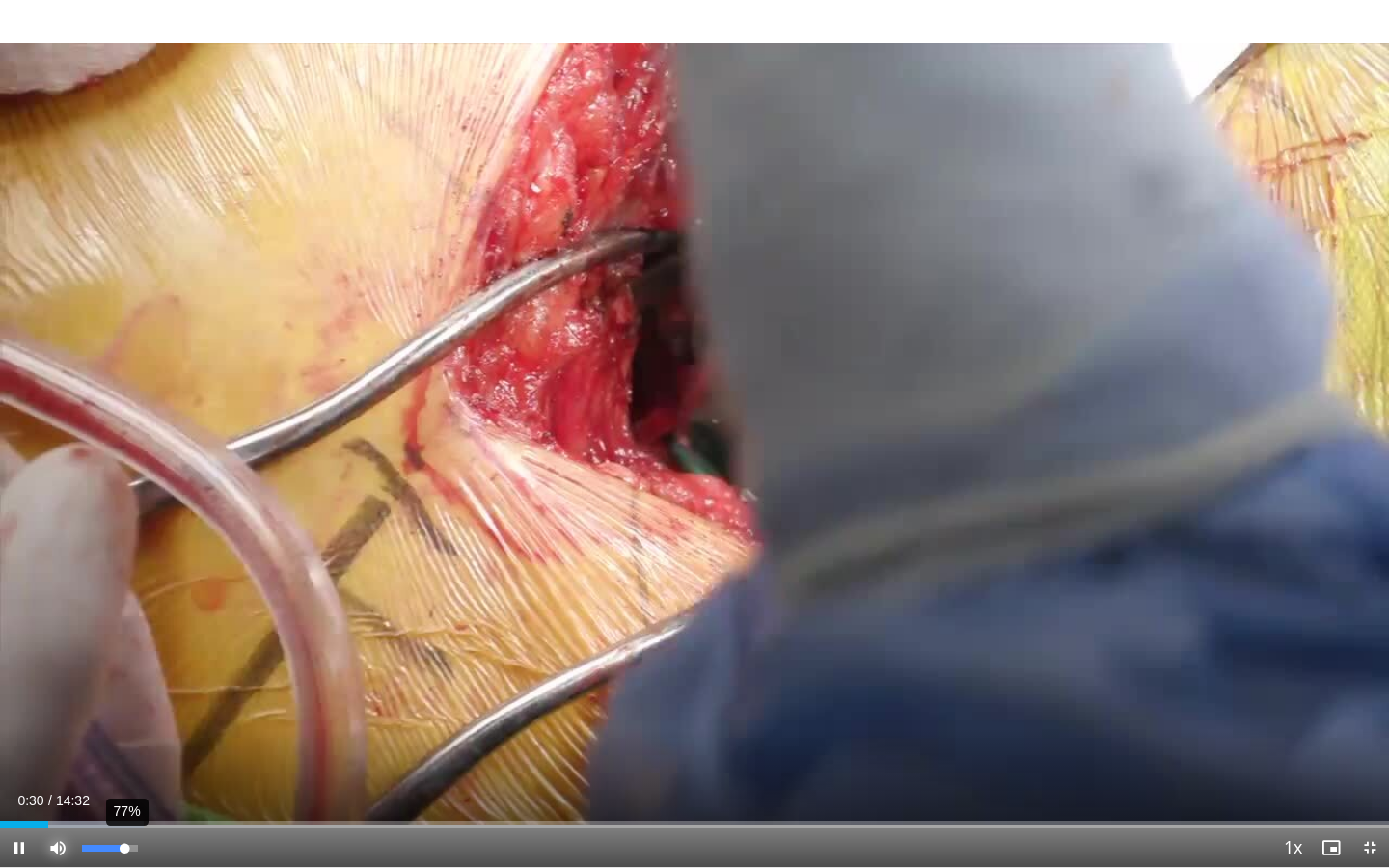 click on "77%" at bounding box center [109, 848] 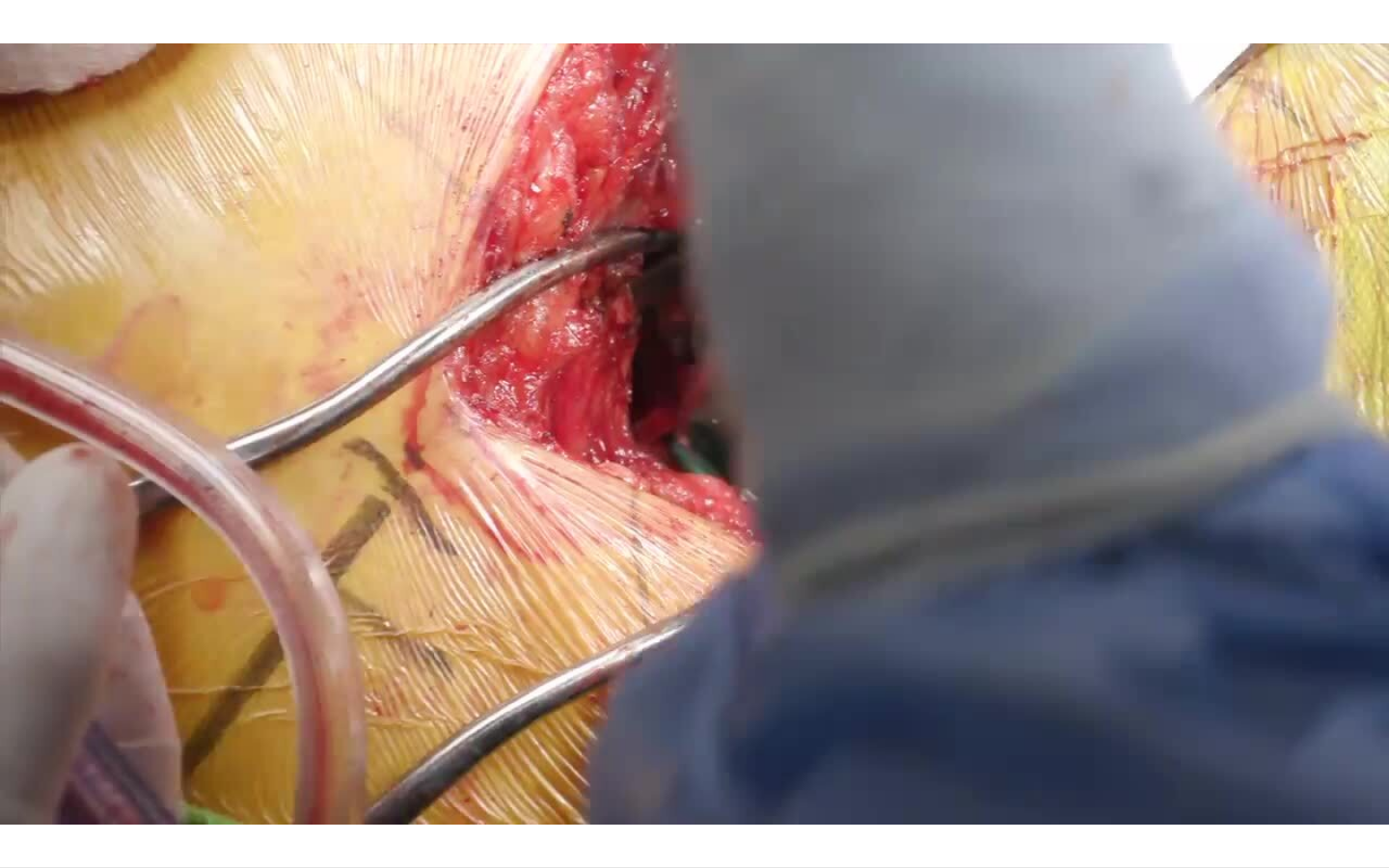 click on "10 seconds
Tap to unmute" at bounding box center [694, 433] 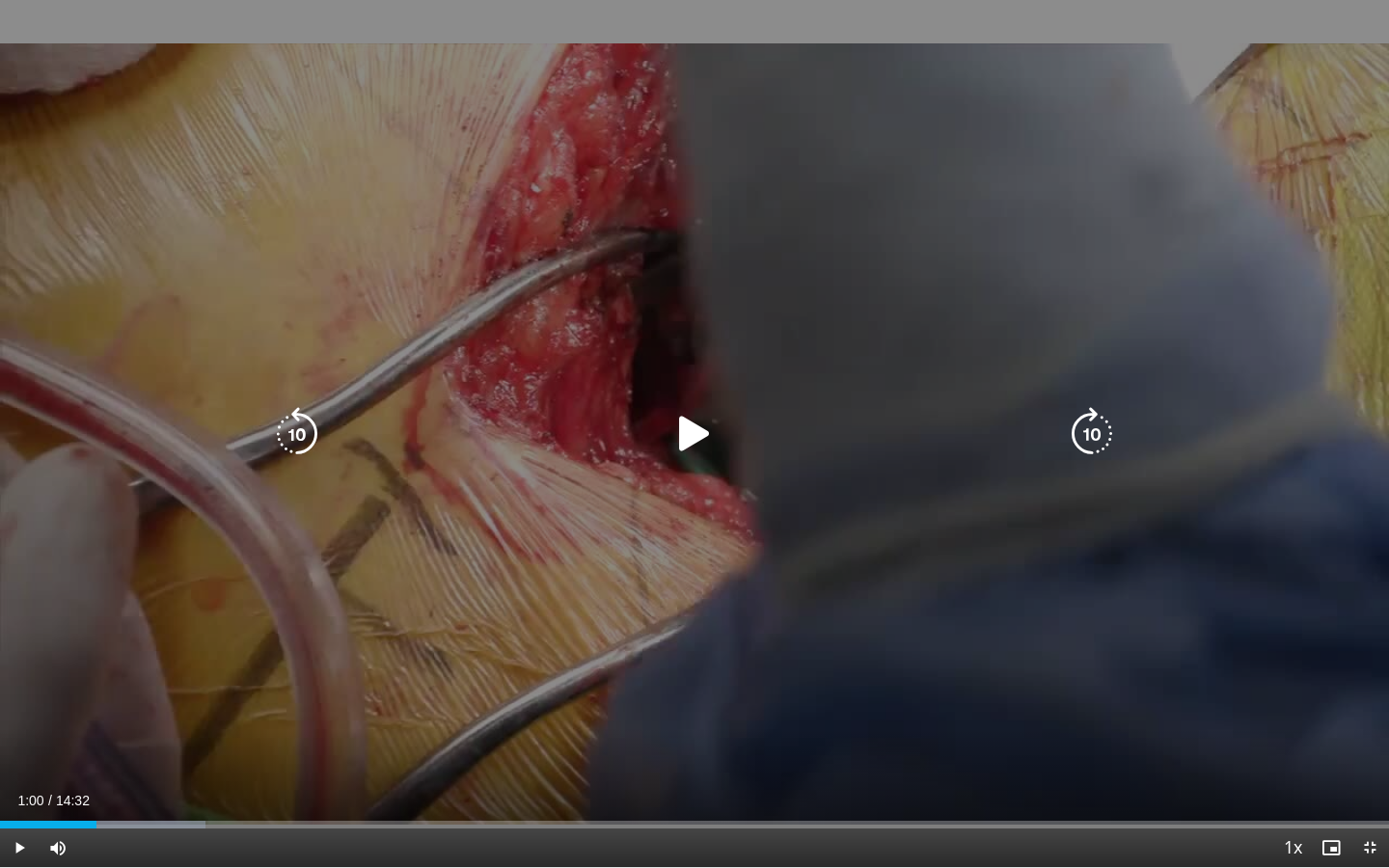 click on "10 seconds
Tap to unmute" at bounding box center (694, 433) 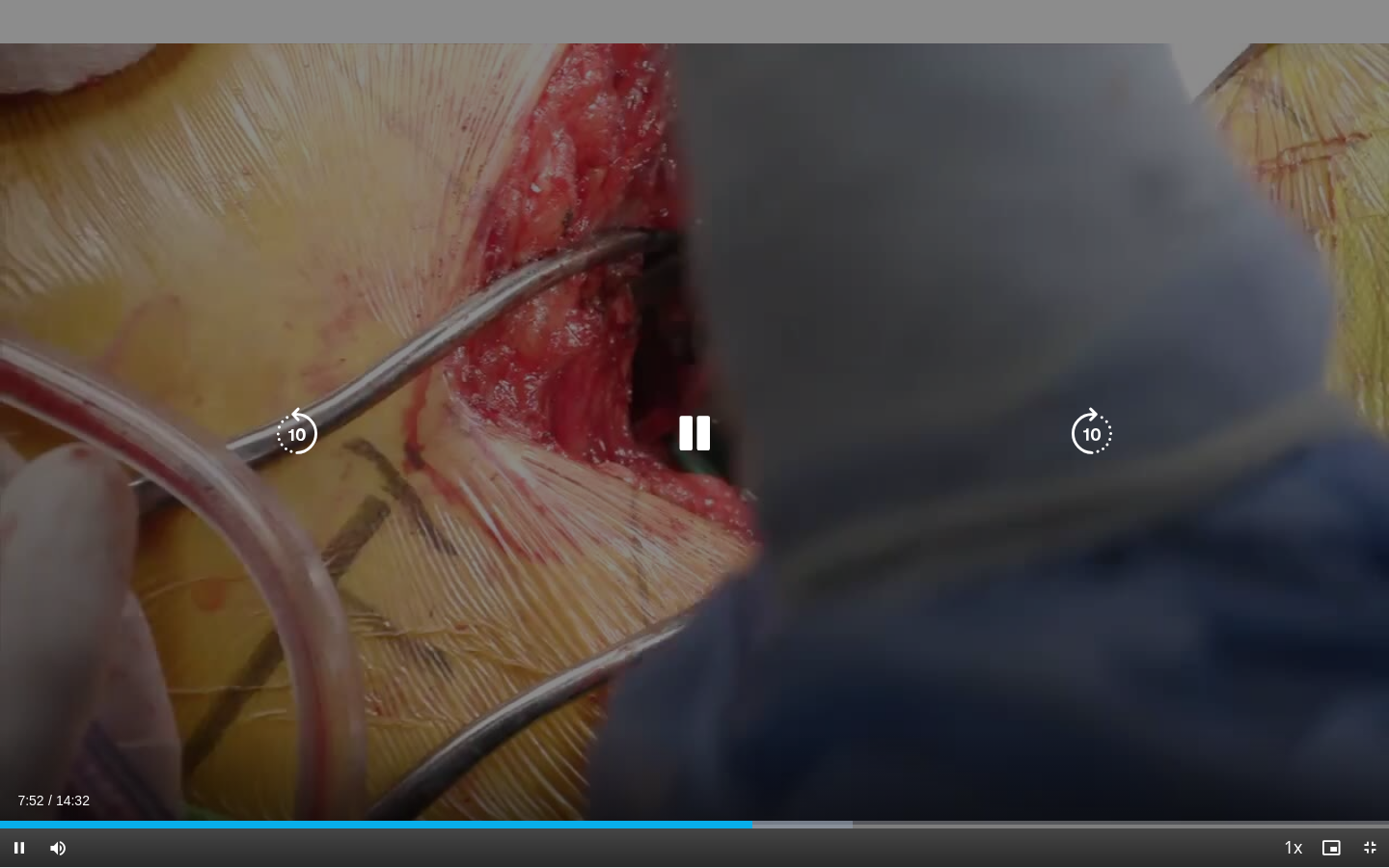 click at bounding box center (694, 434) 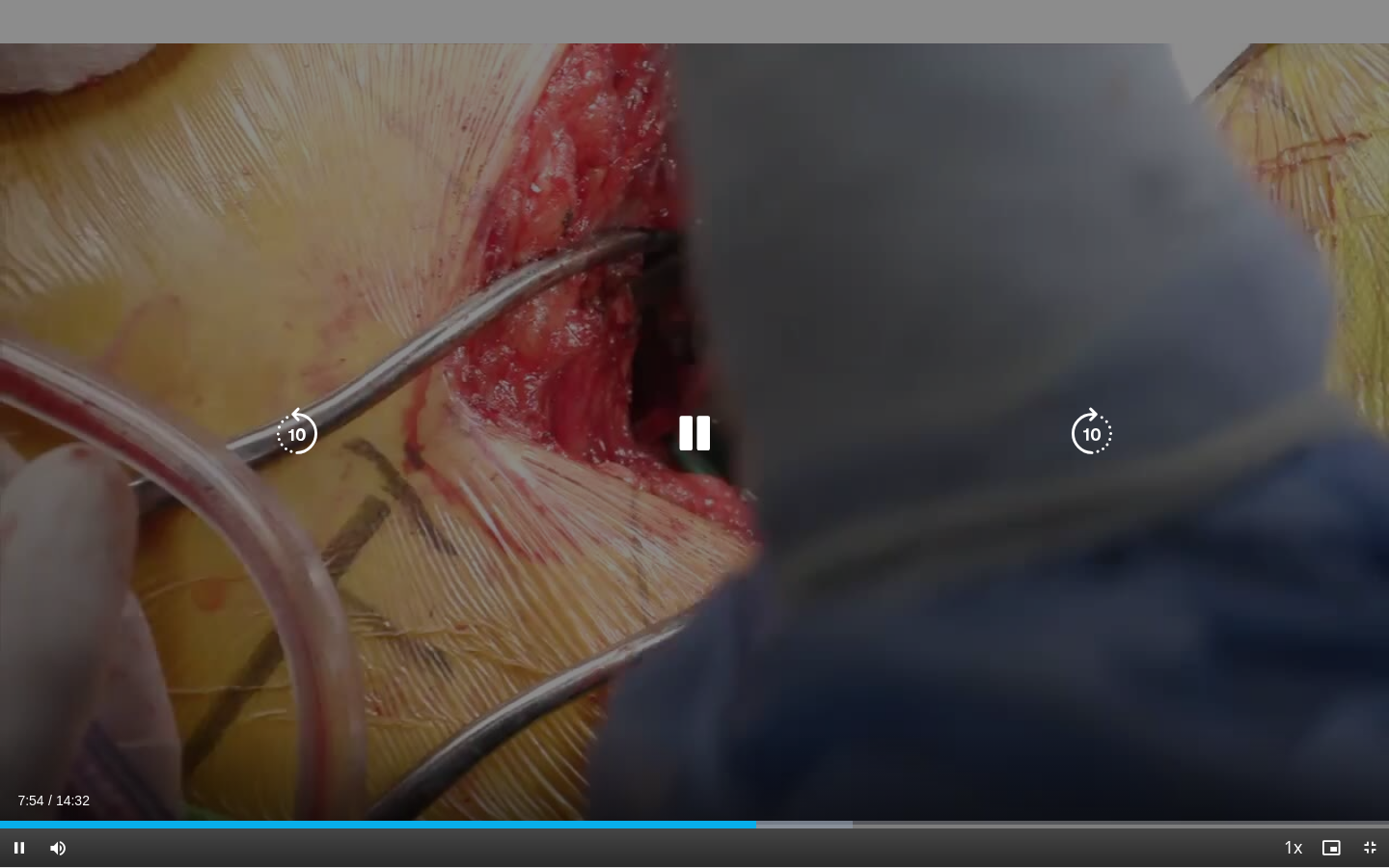 click at bounding box center [694, 434] 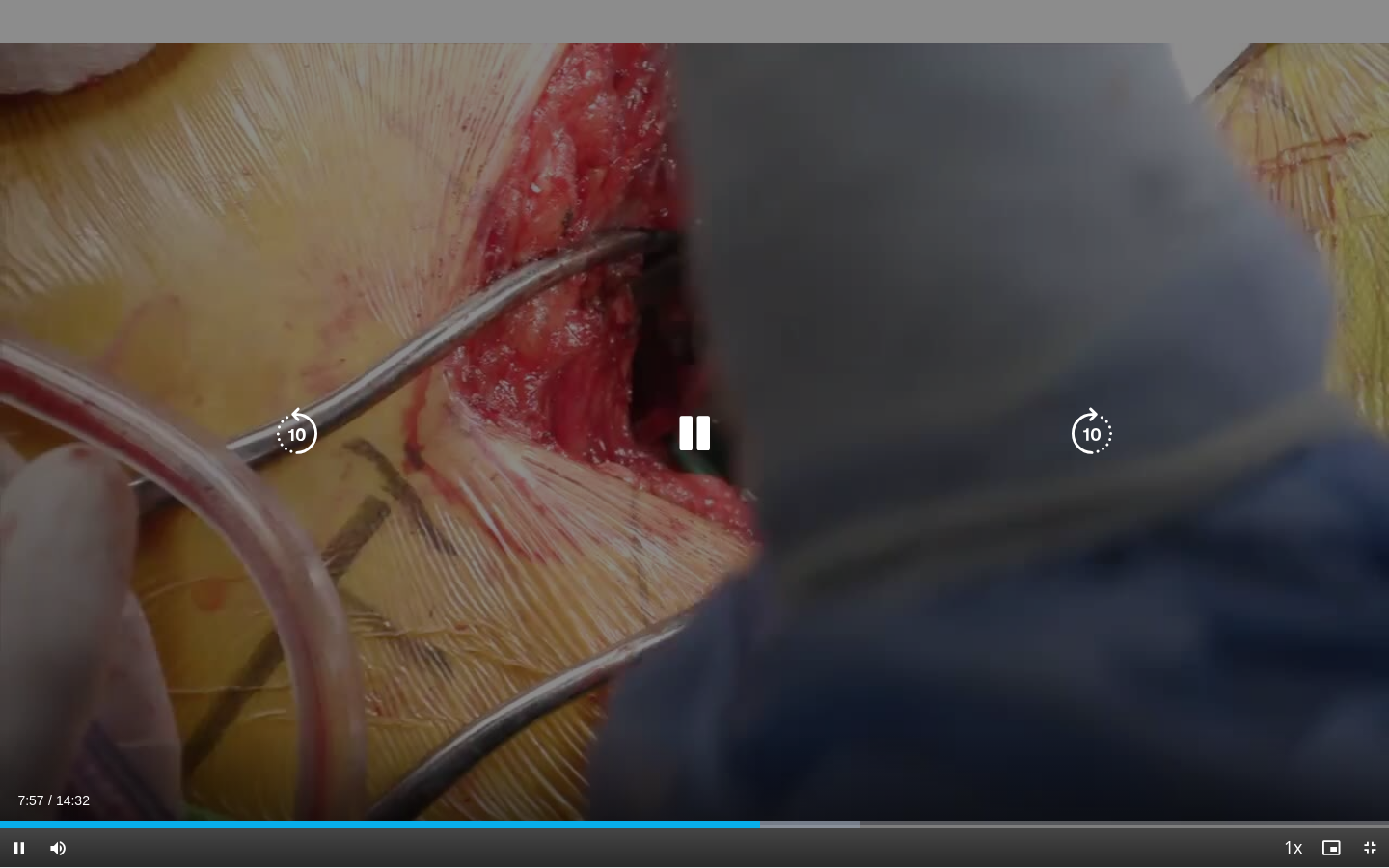 click at bounding box center [694, 434] 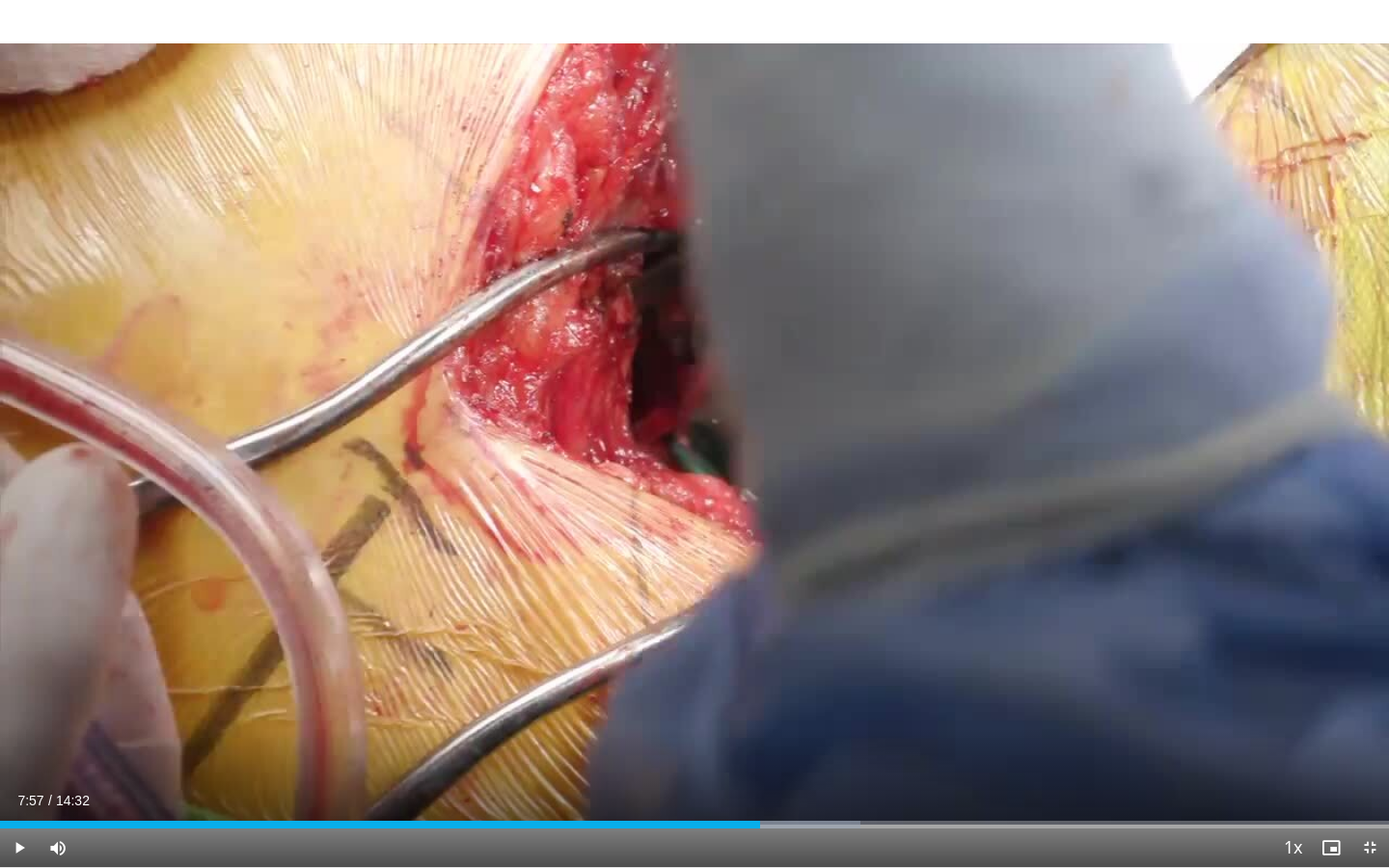 click on "10 seconds
Tap to unmute" at bounding box center [694, 433] 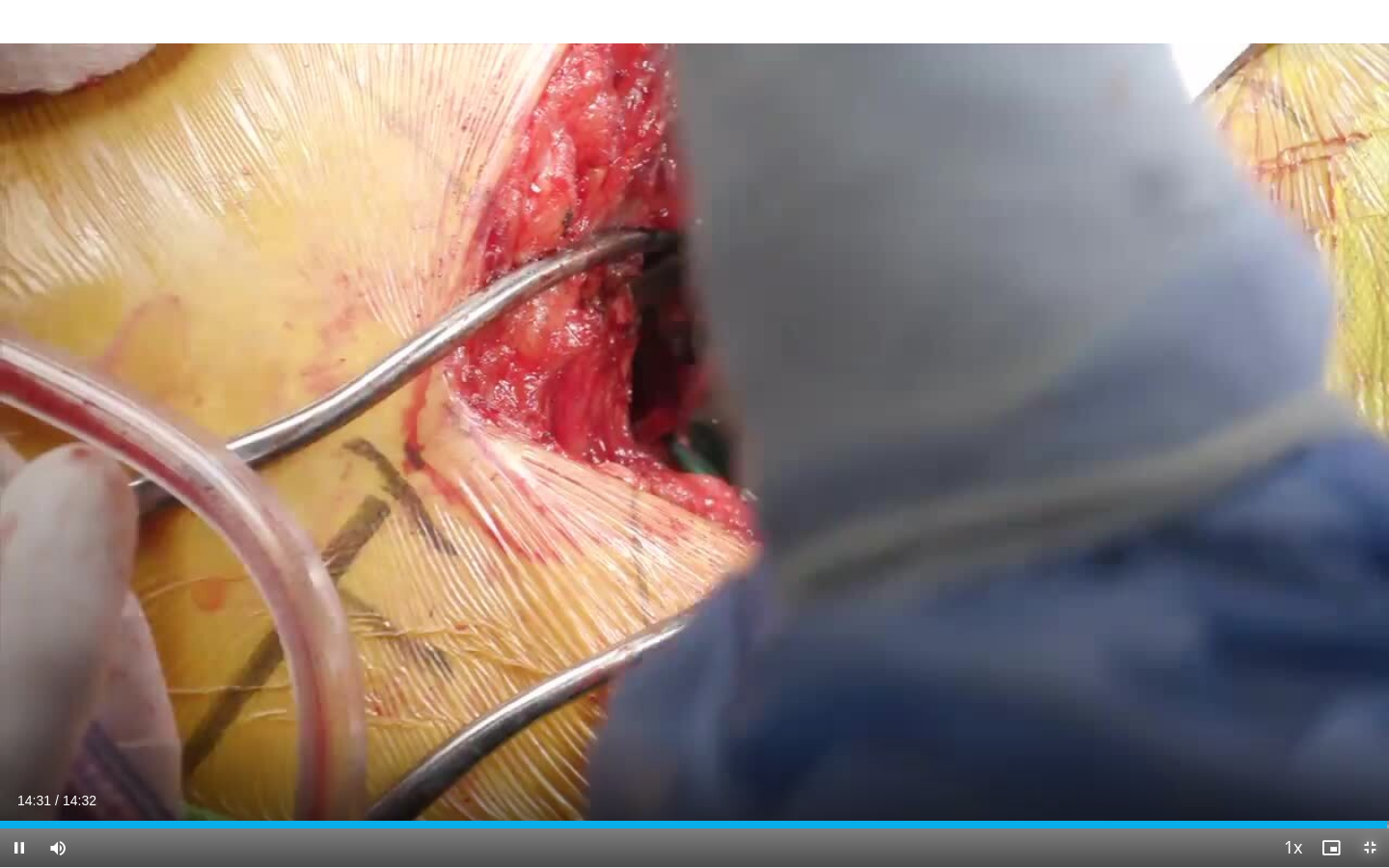 click at bounding box center (1370, 848) 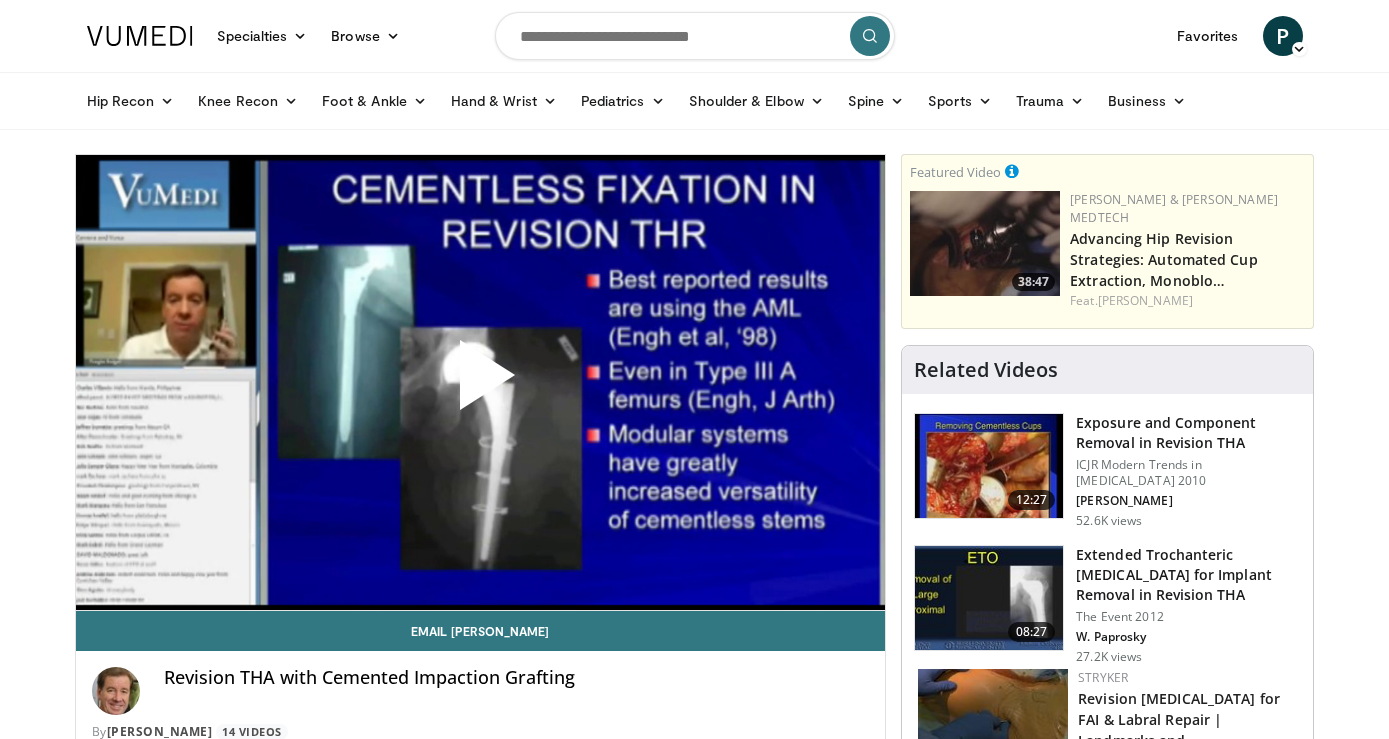 scroll, scrollTop: 0, scrollLeft: 0, axis: both 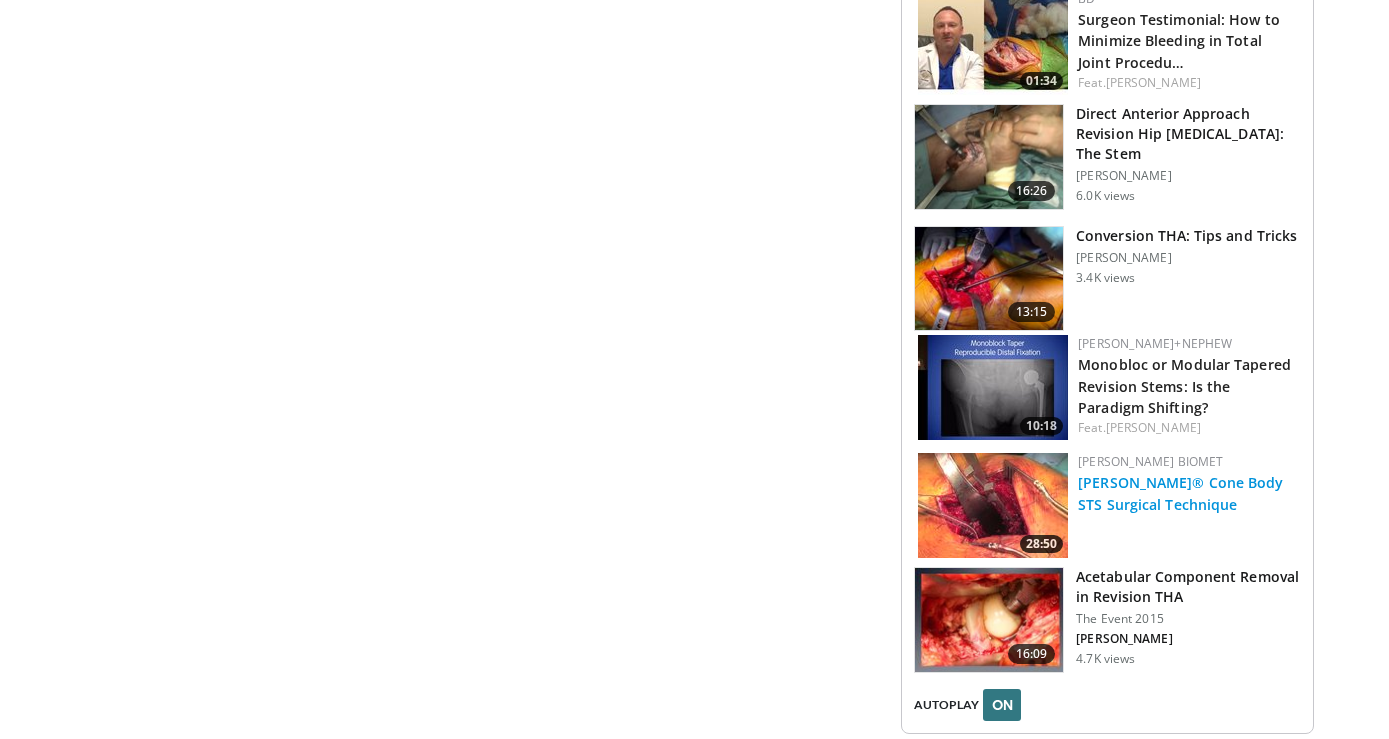 click on "[PERSON_NAME]® Cone Body STS Surgical Technique" at bounding box center (1180, 493) 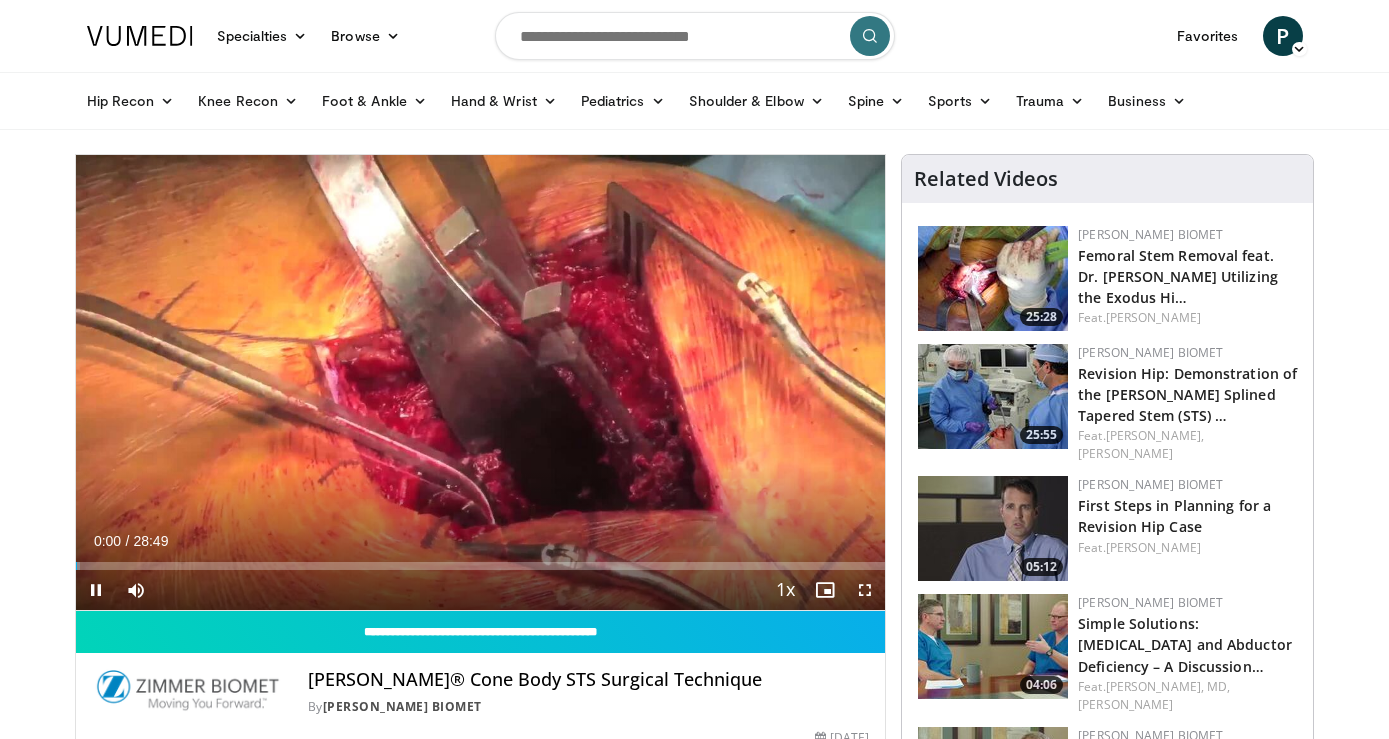scroll, scrollTop: 0, scrollLeft: 0, axis: both 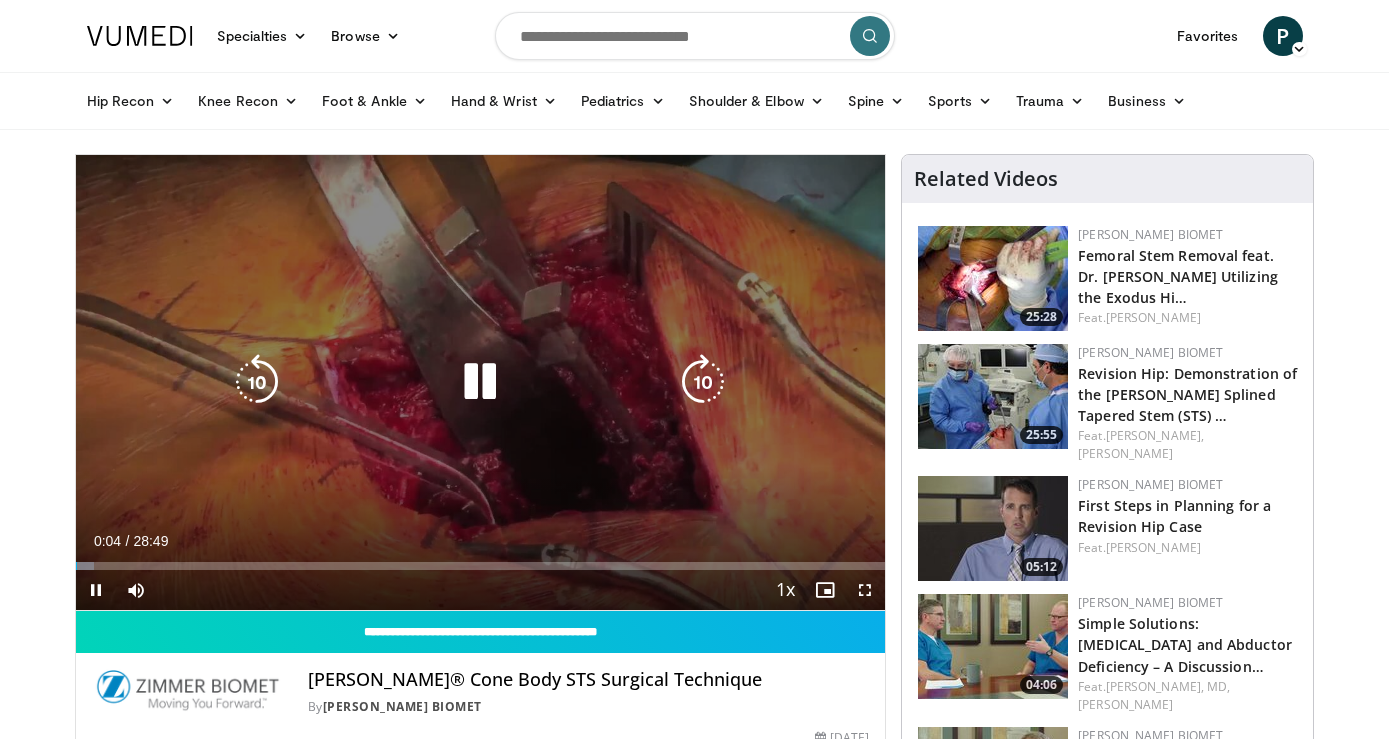 click at bounding box center [703, 382] 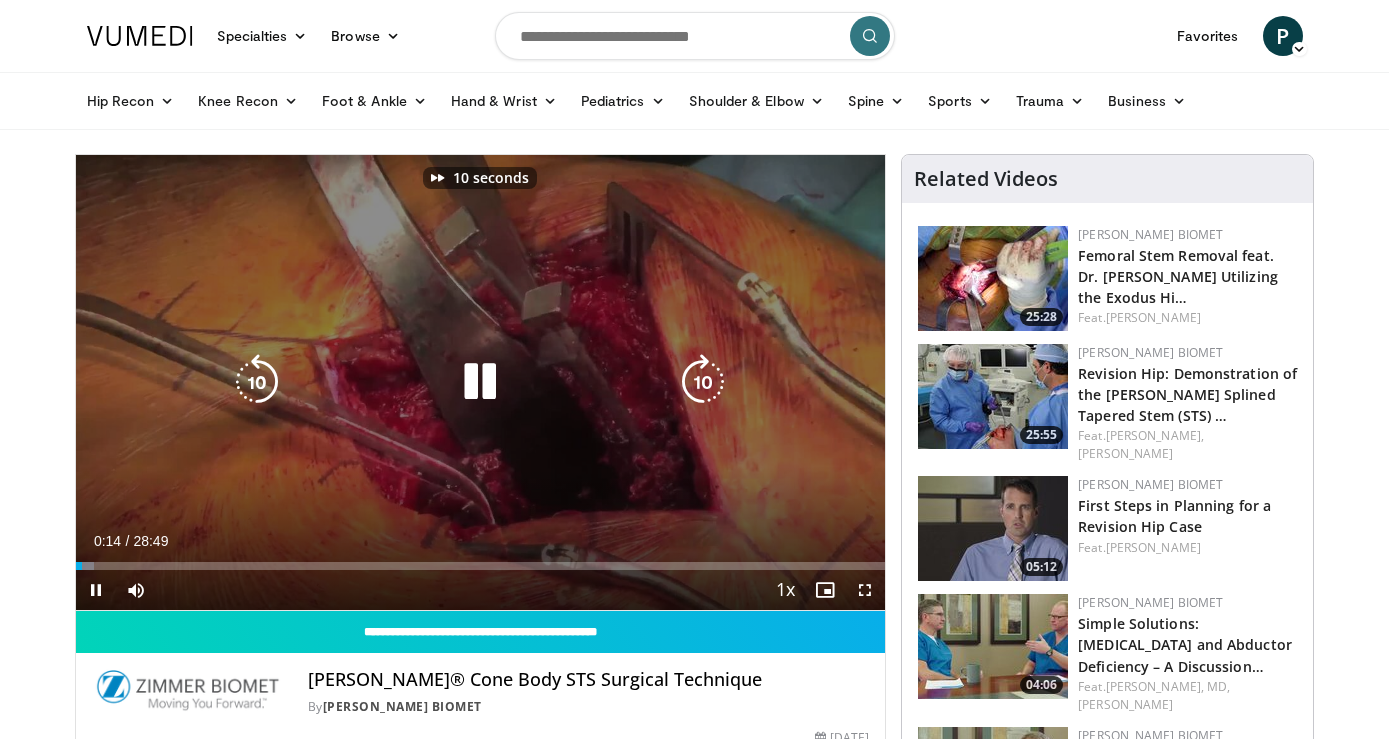 click at bounding box center (703, 382) 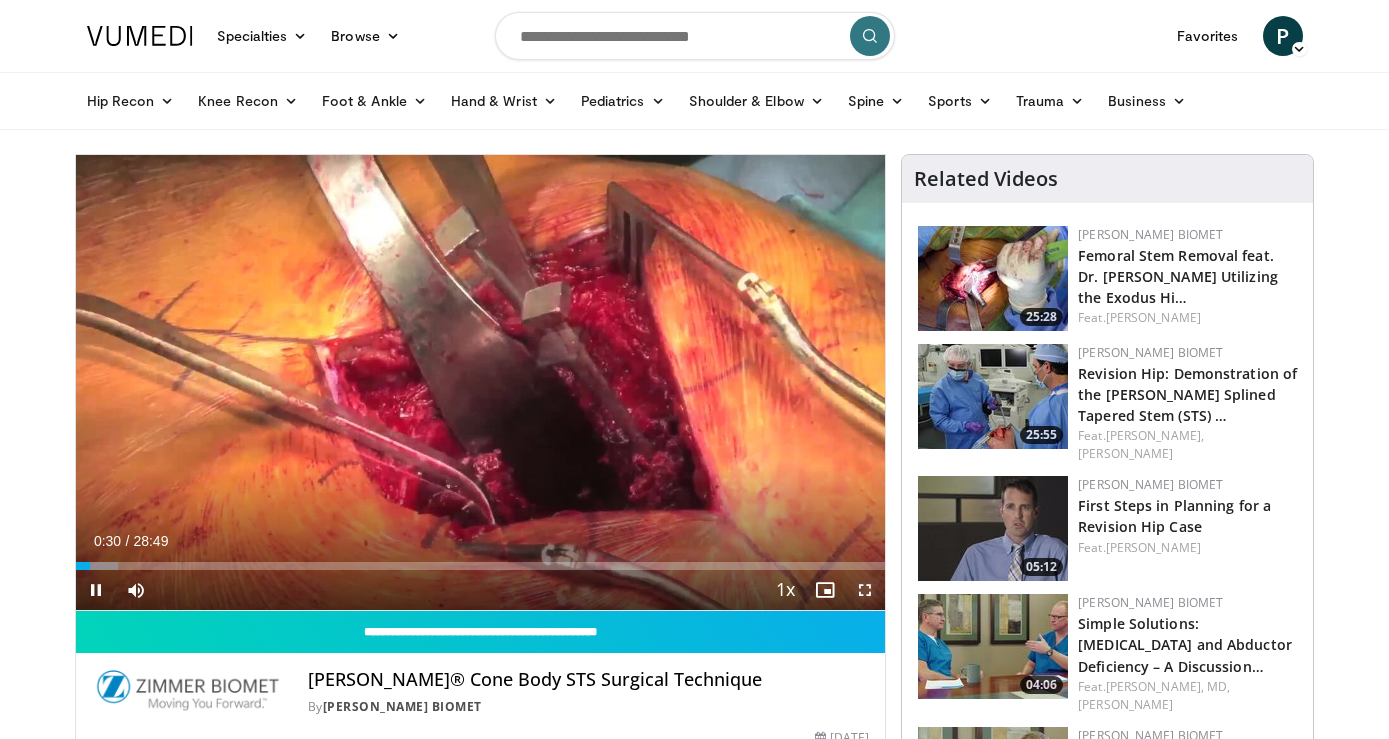 click at bounding box center (865, 590) 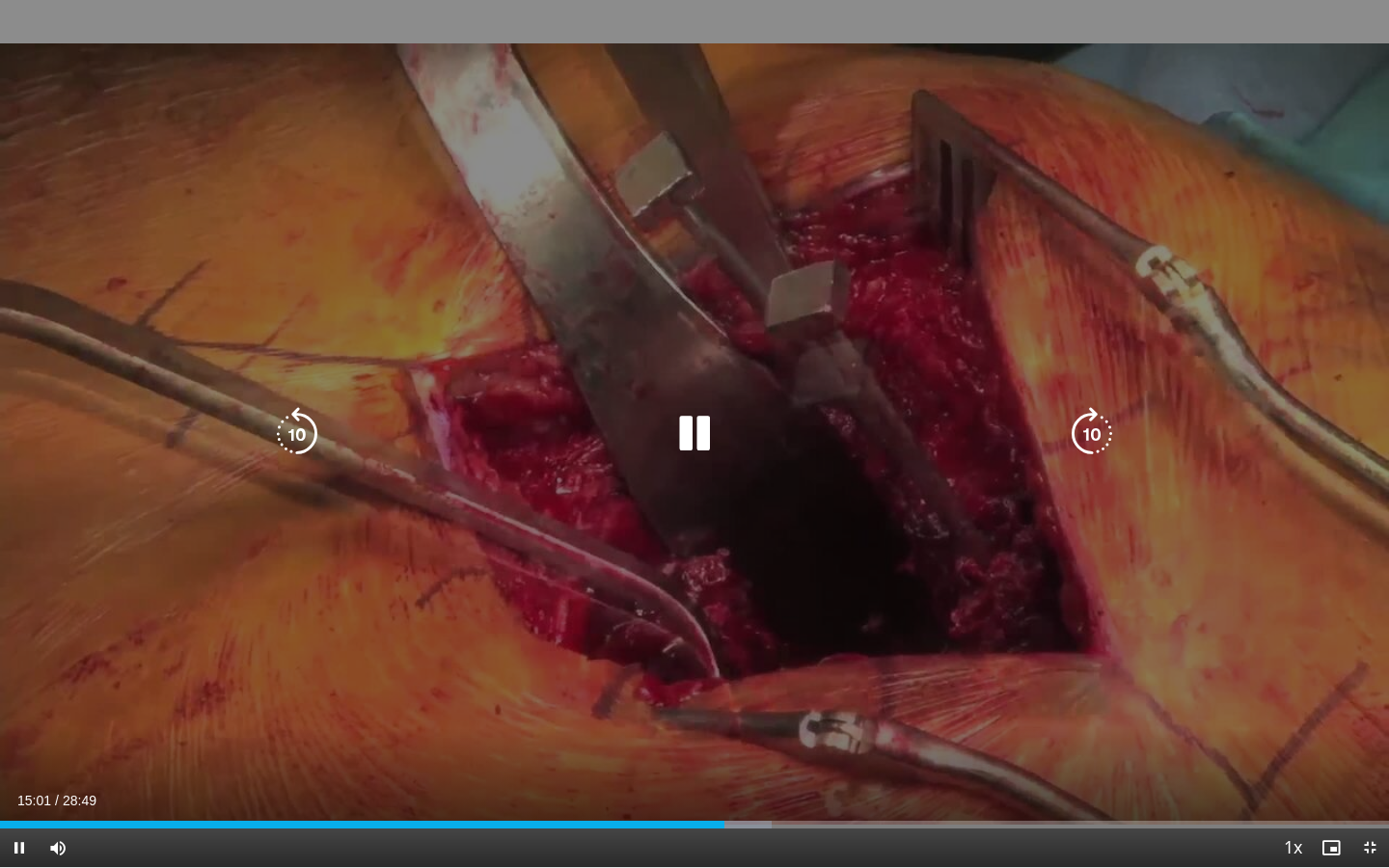 click on "20 seconds
Tap to unmute" at bounding box center [694, 433] 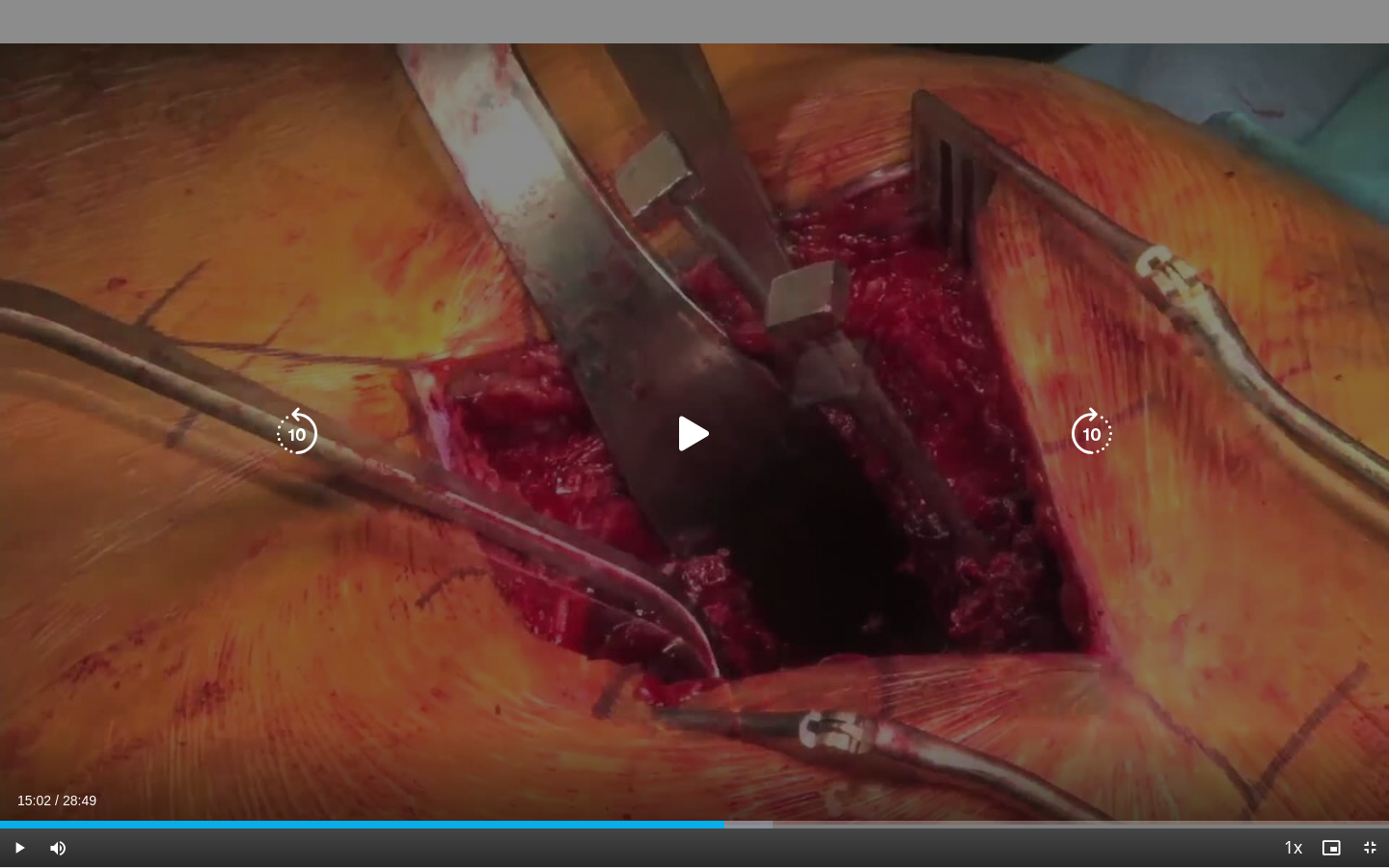 click at bounding box center (694, 434) 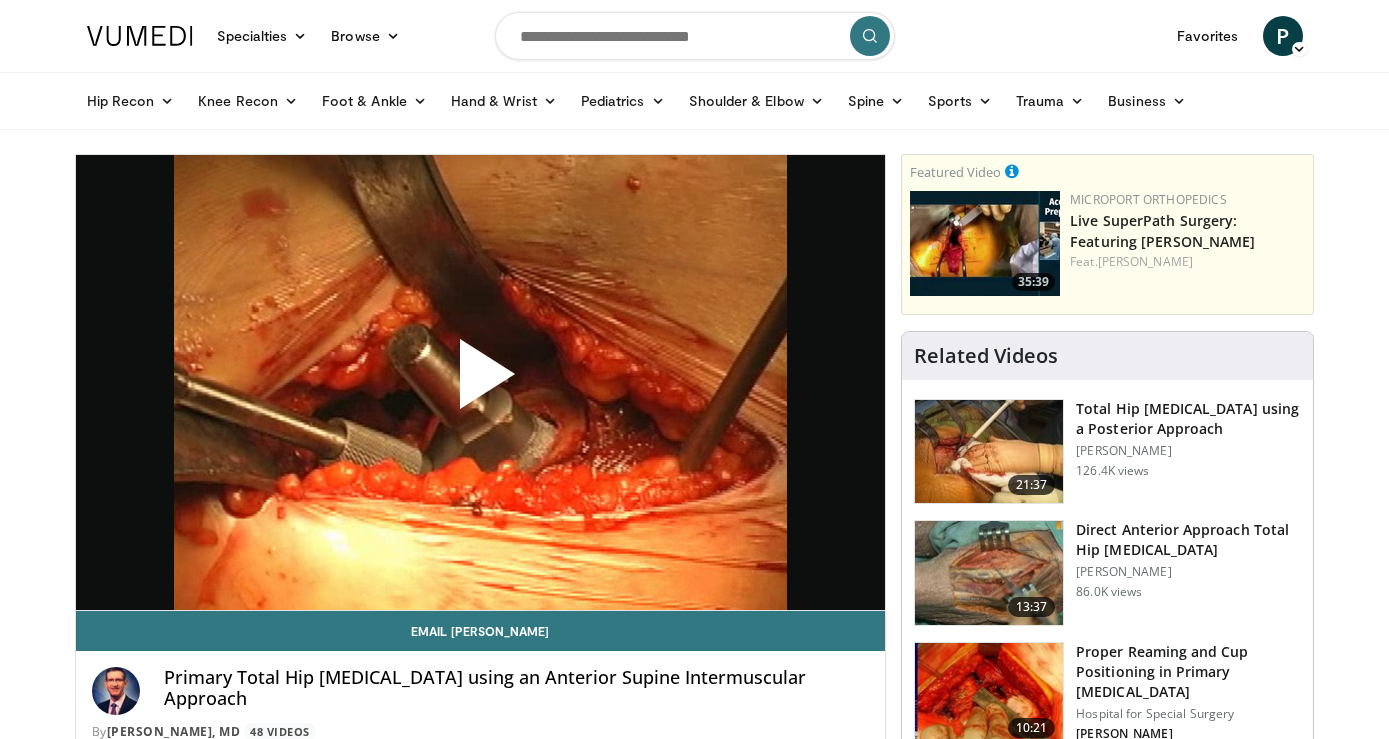 scroll, scrollTop: 0, scrollLeft: 0, axis: both 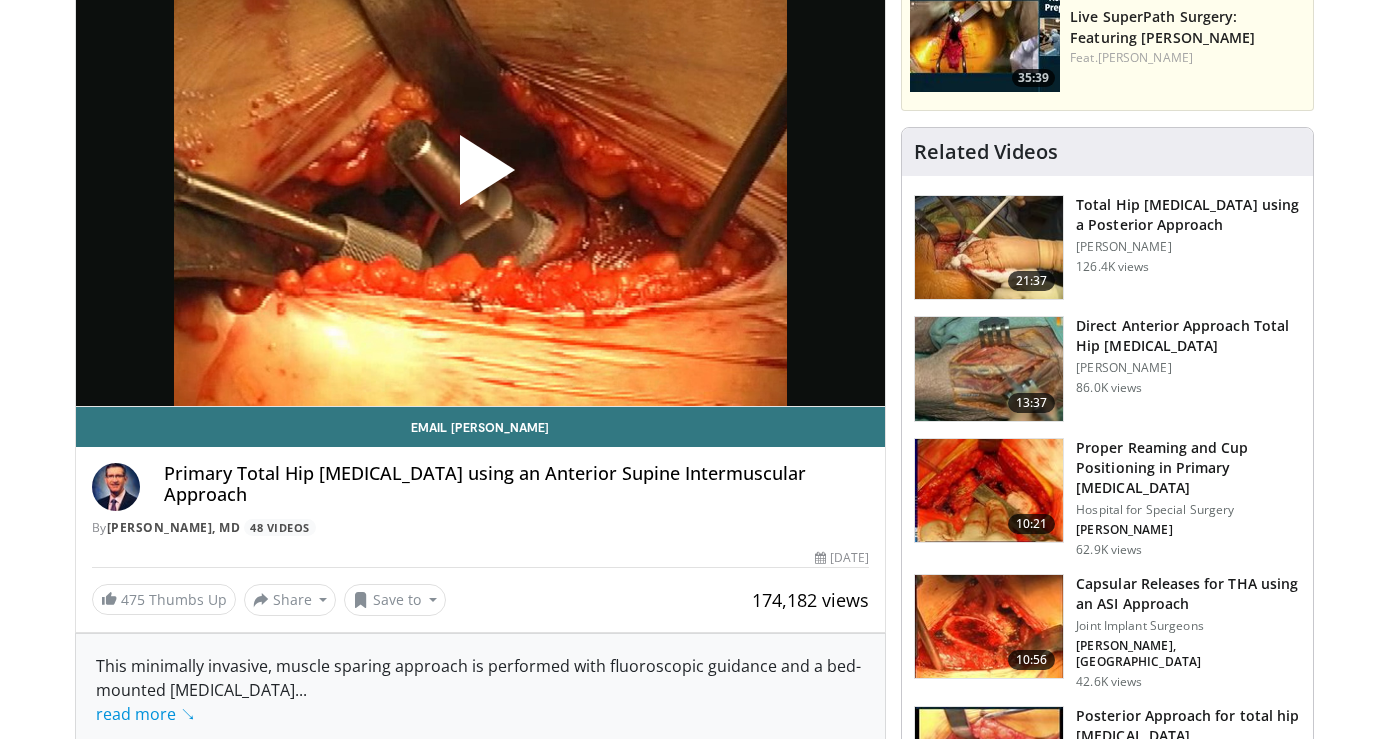 click on "Proper Reaming and Cup Positioning in Primary Total Hip Replacement" at bounding box center (1188, 468) 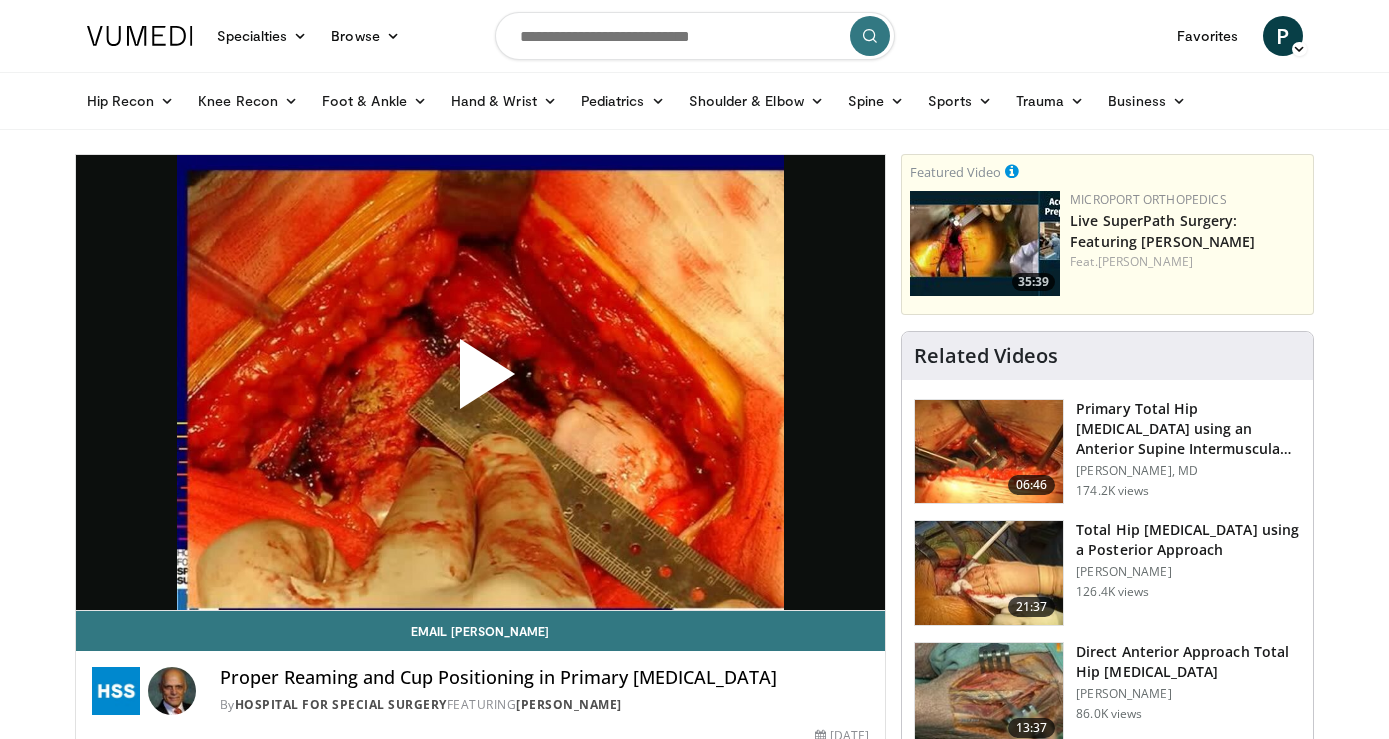 scroll, scrollTop: 0, scrollLeft: 0, axis: both 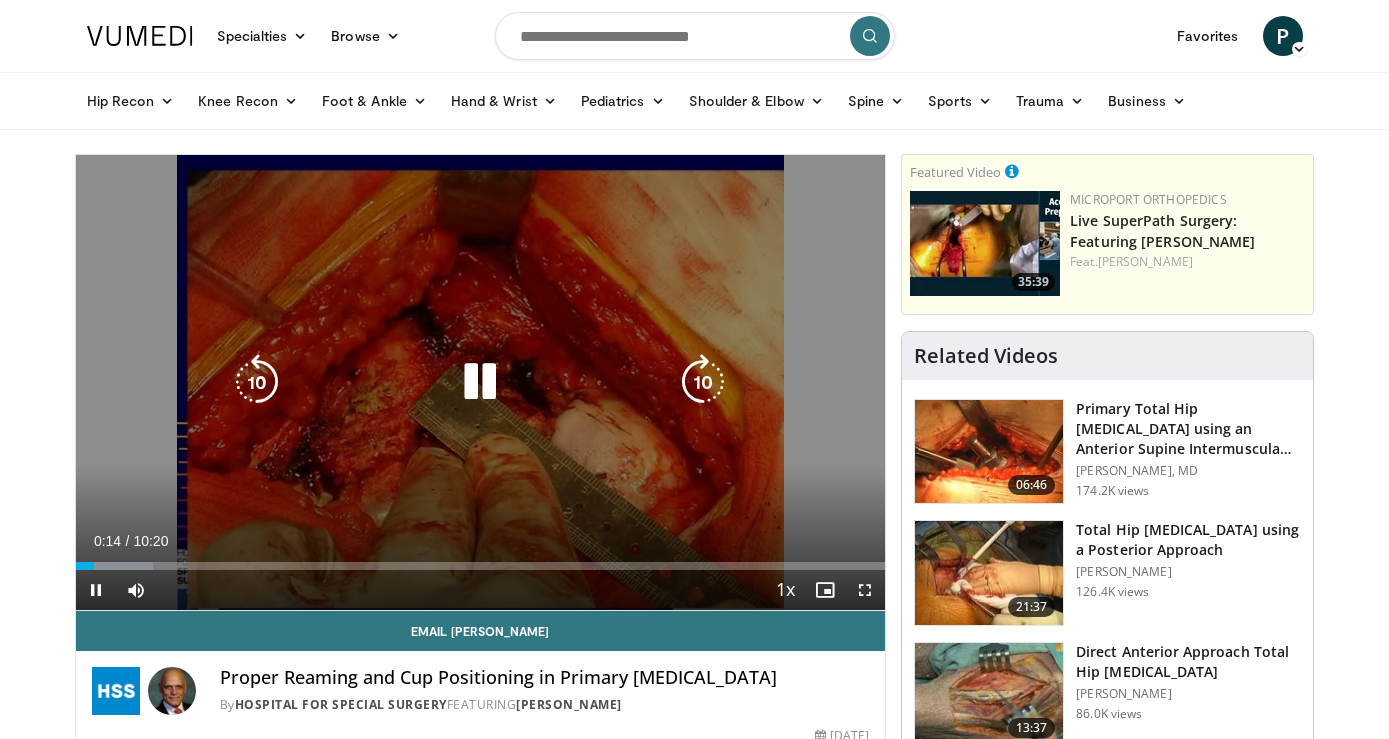 click at bounding box center (480, 382) 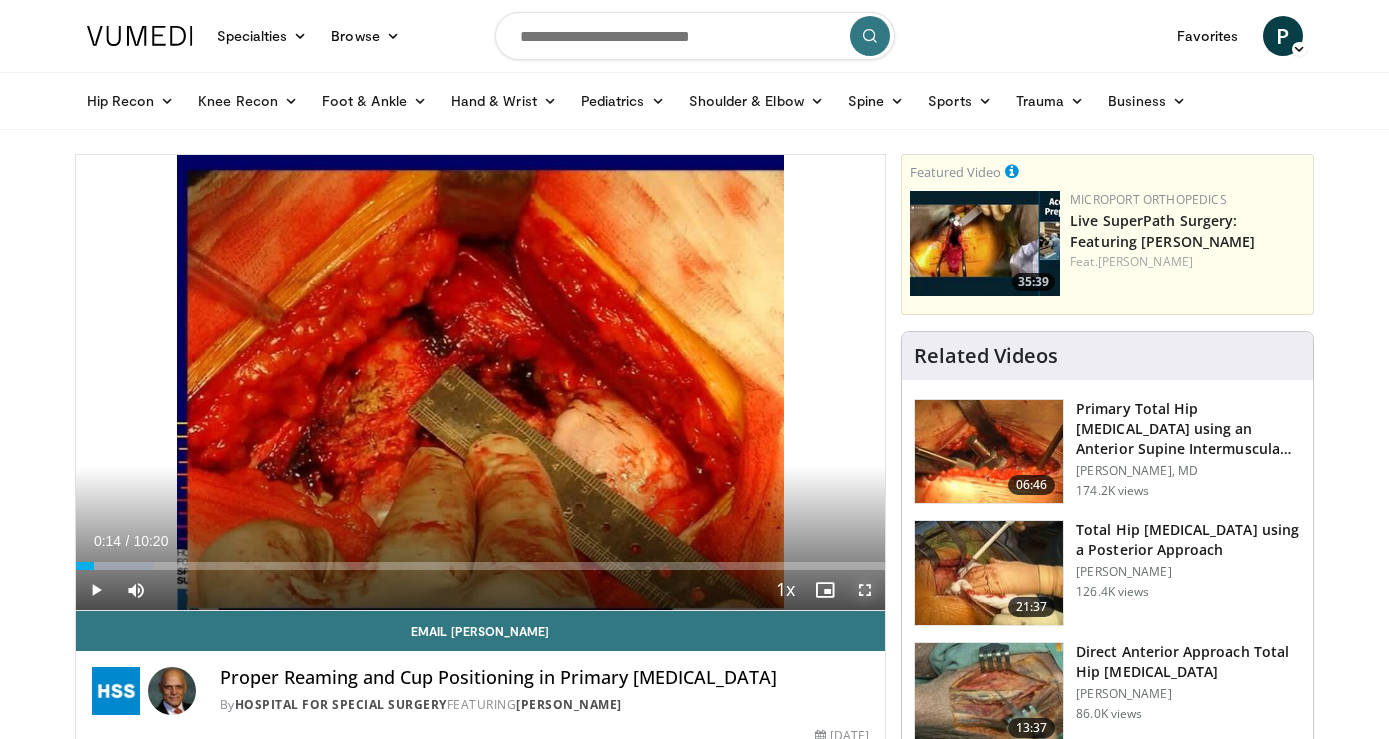 click at bounding box center [865, 590] 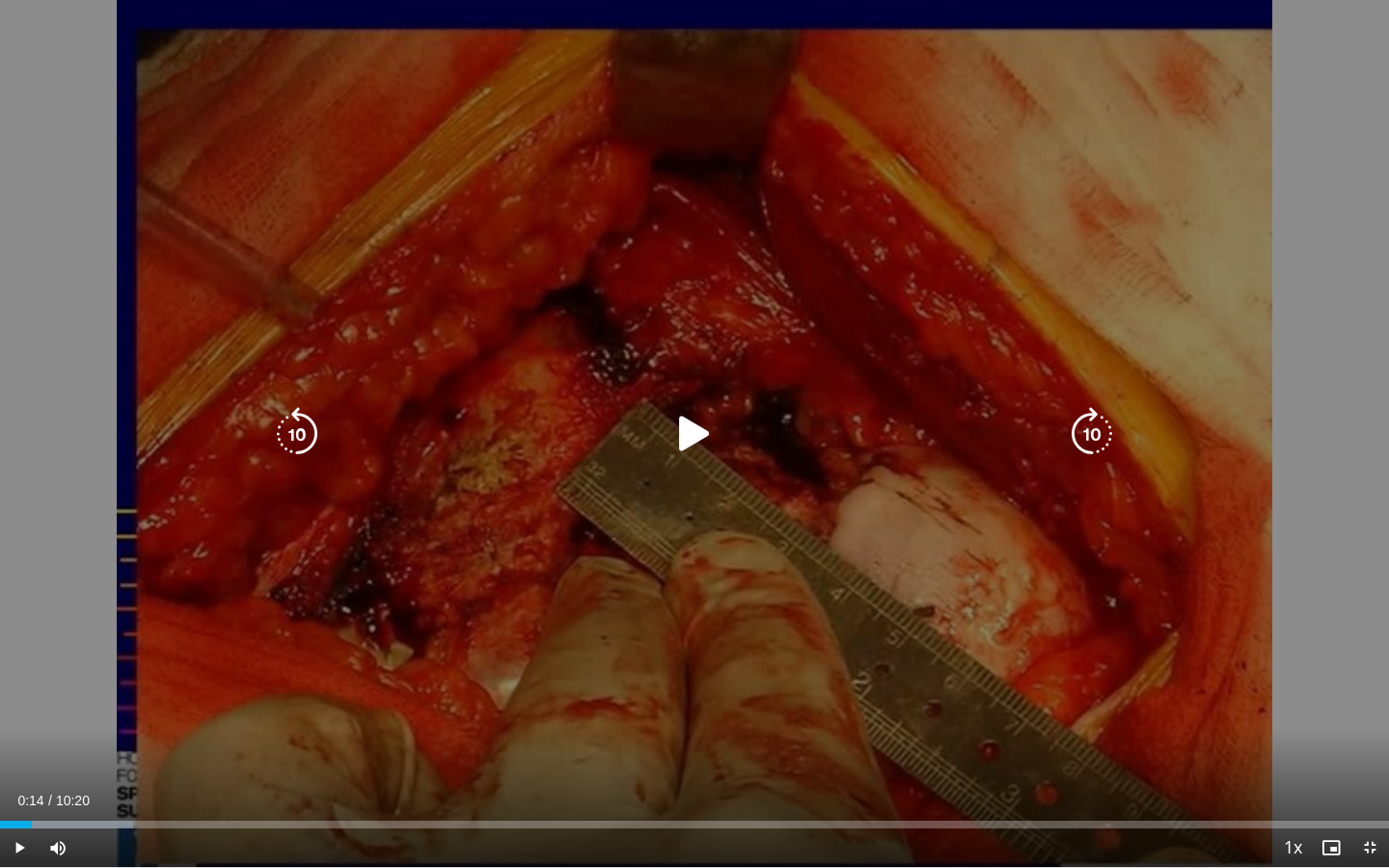 click on "10 seconds
Tap to unmute" at bounding box center [694, 433] 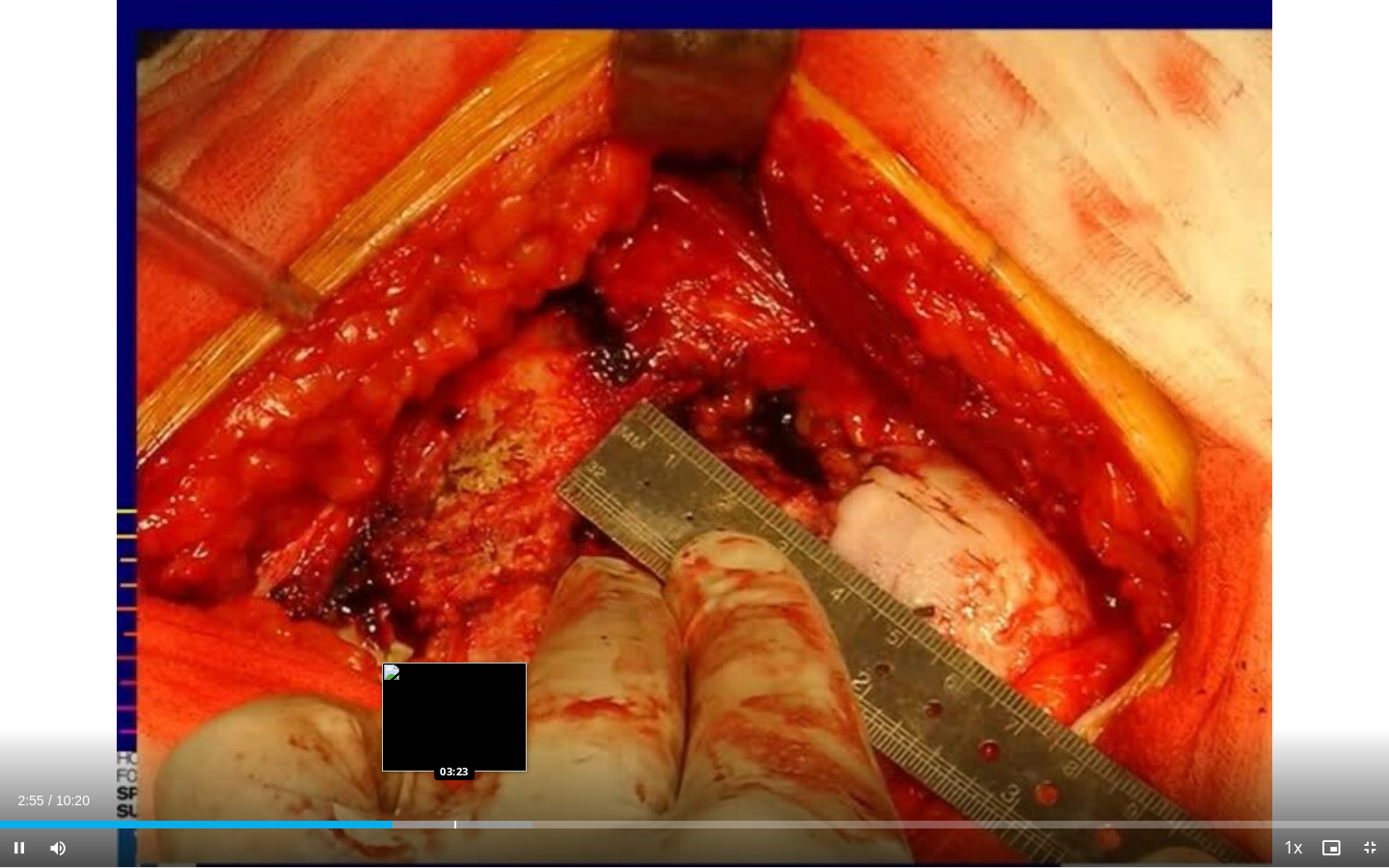click at bounding box center (455, 825) 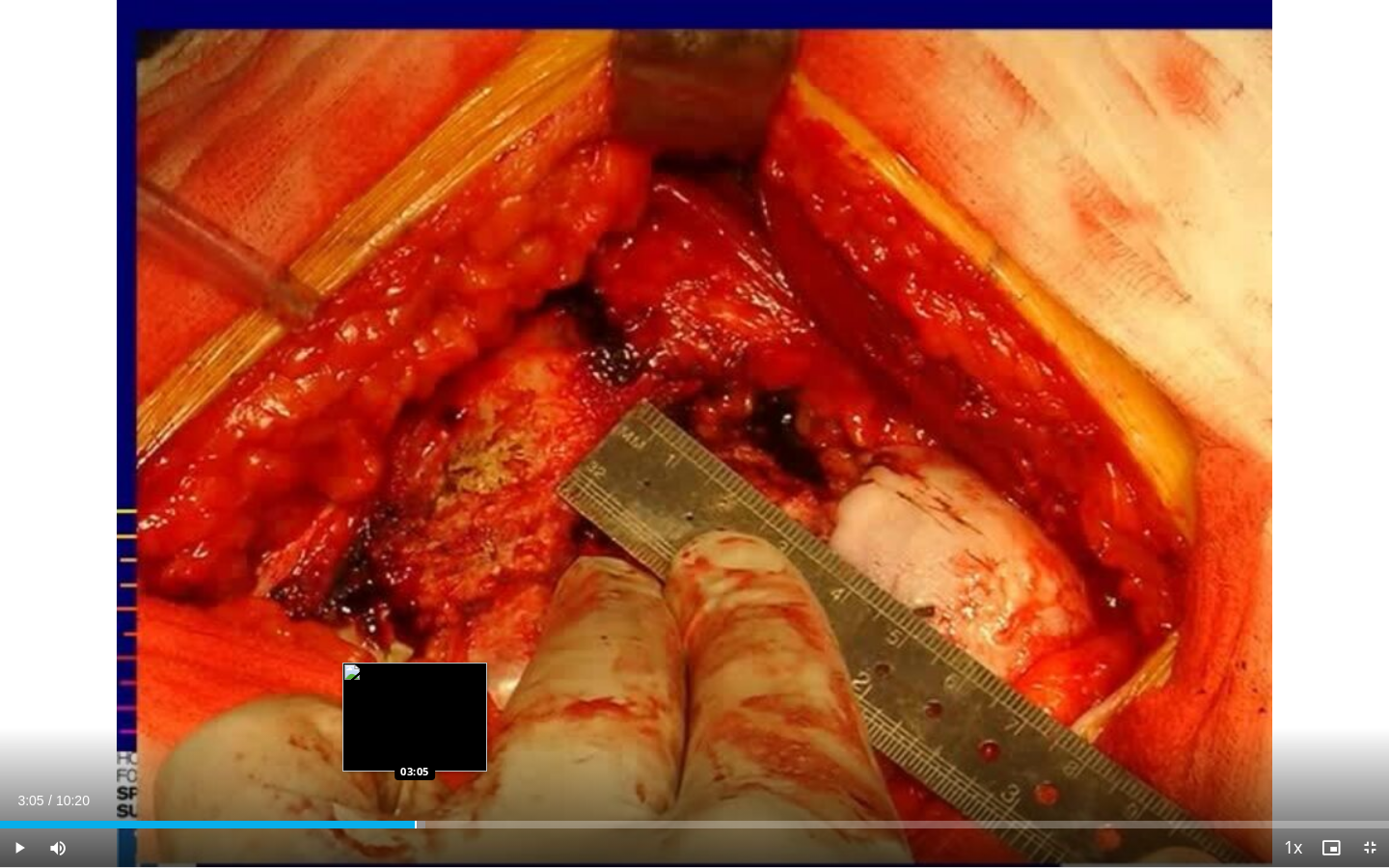 click at bounding box center (416, 825) 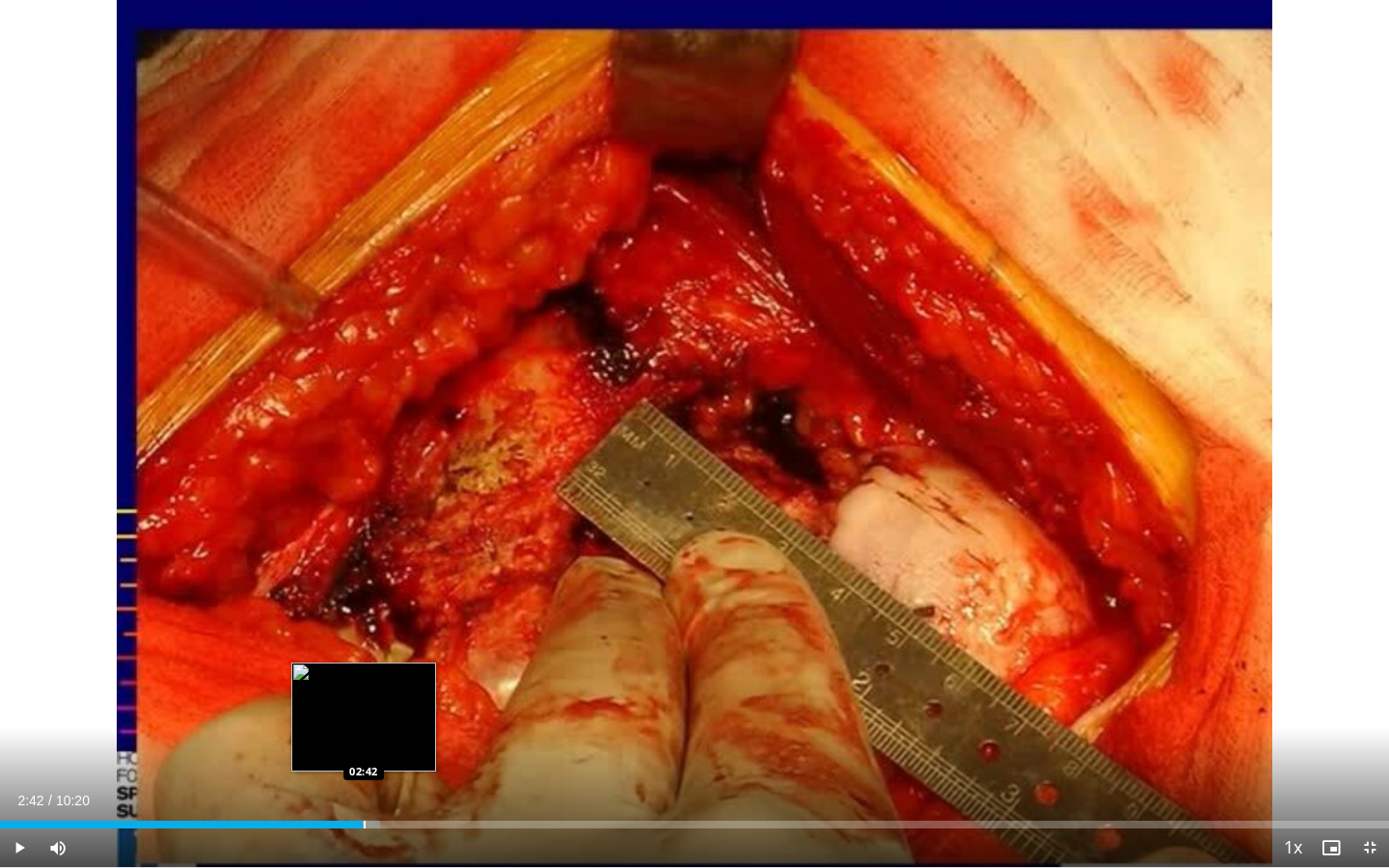 click on "Loaded :  27.39% 02:42 02:42" at bounding box center (694, 825) 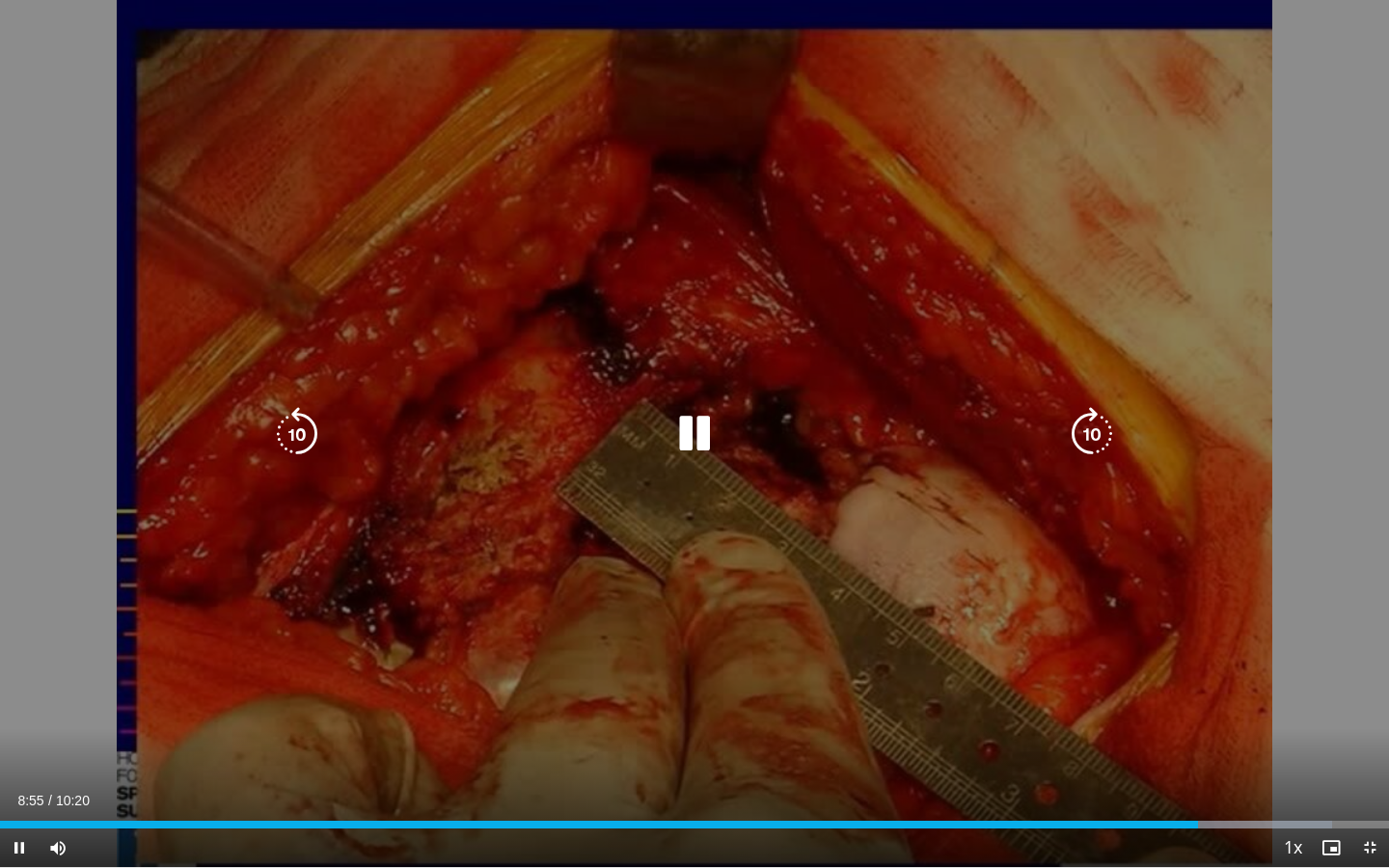 click on "10 seconds
Tap to unmute" at bounding box center [694, 433] 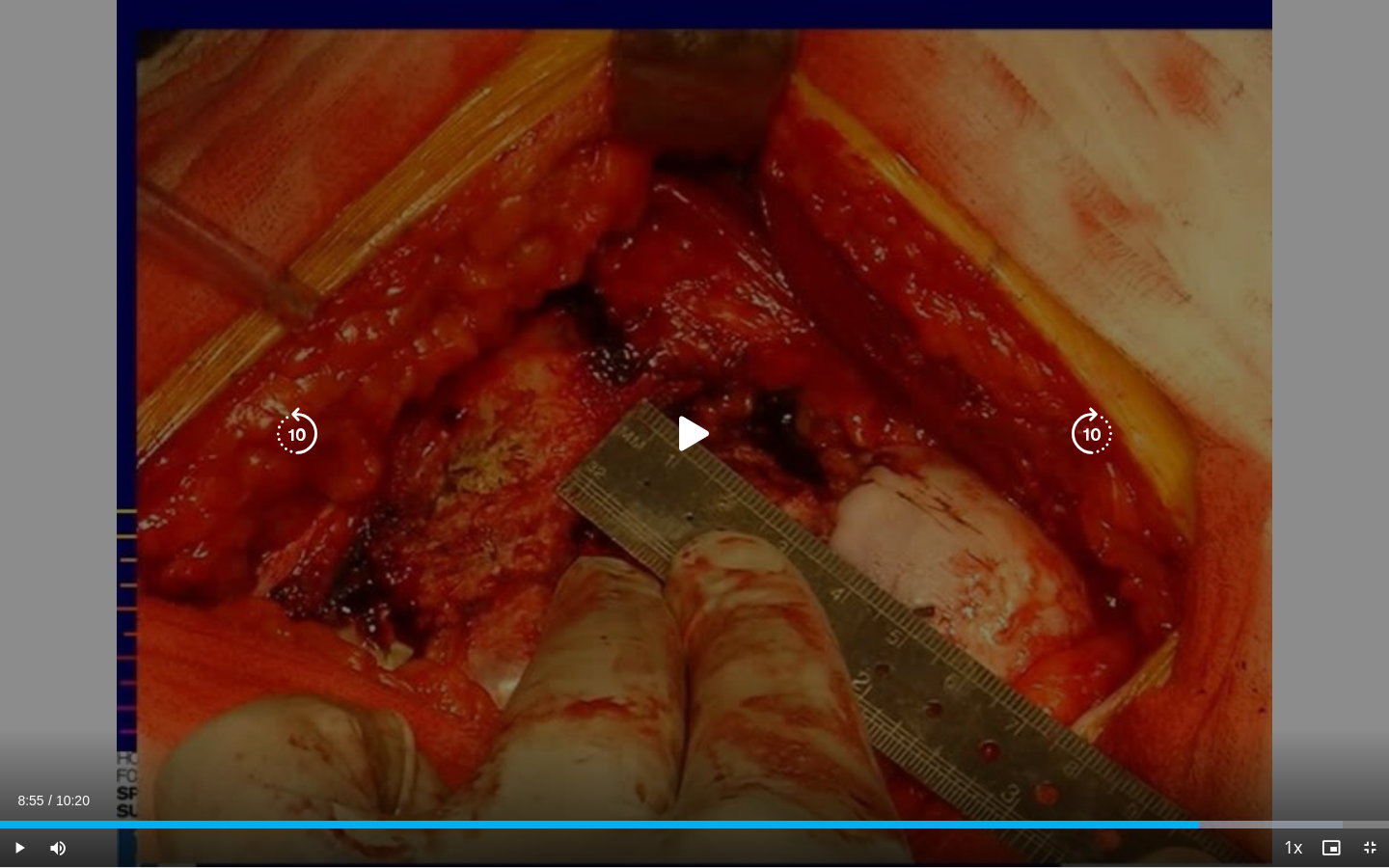 click at bounding box center [694, 434] 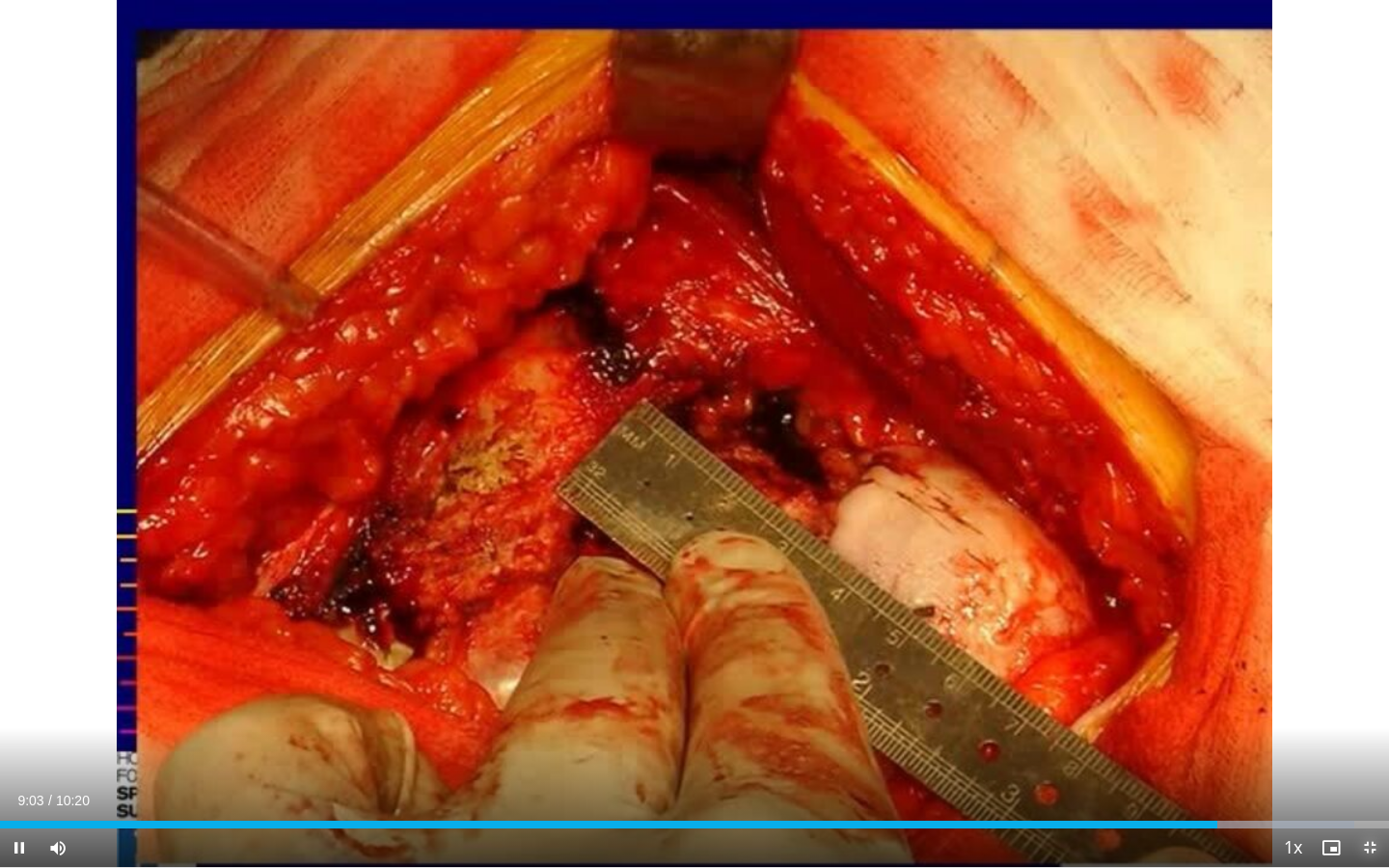 click at bounding box center (1370, 848) 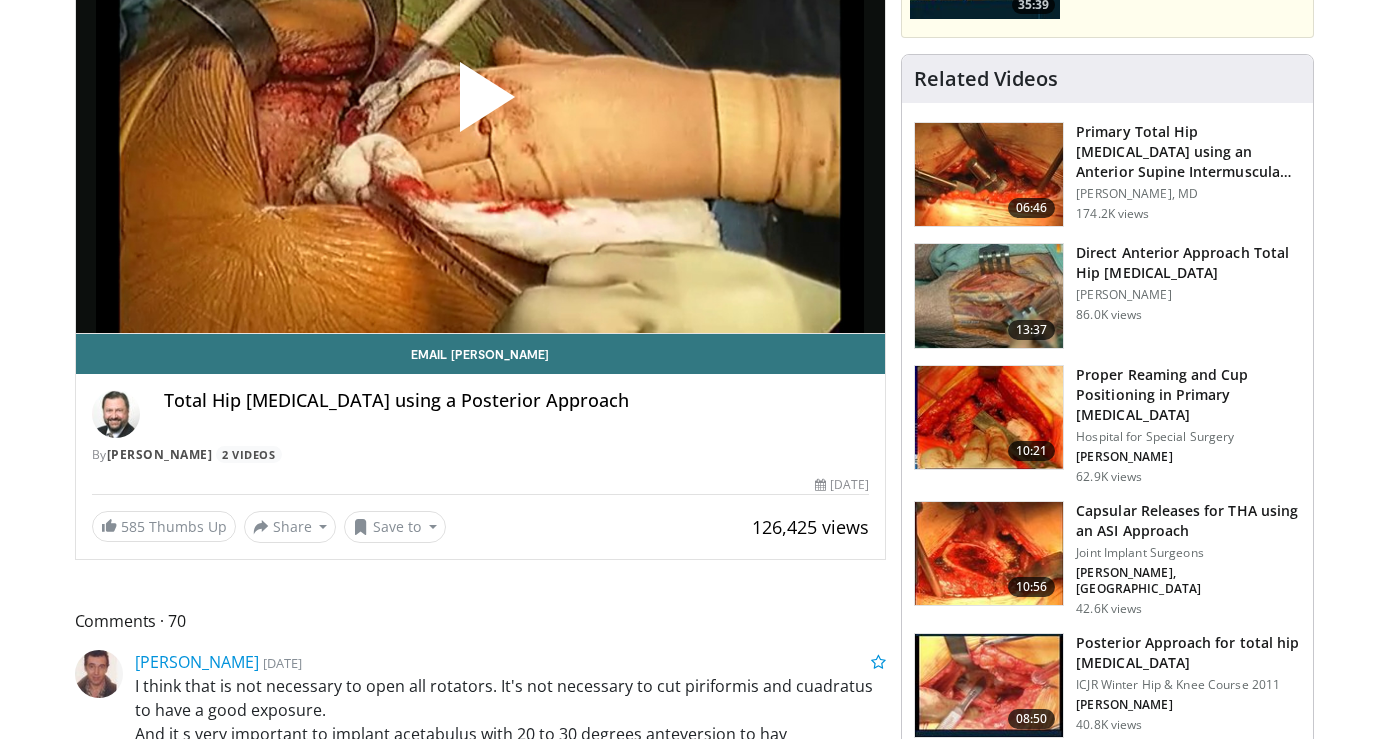 scroll, scrollTop: 0, scrollLeft: 0, axis: both 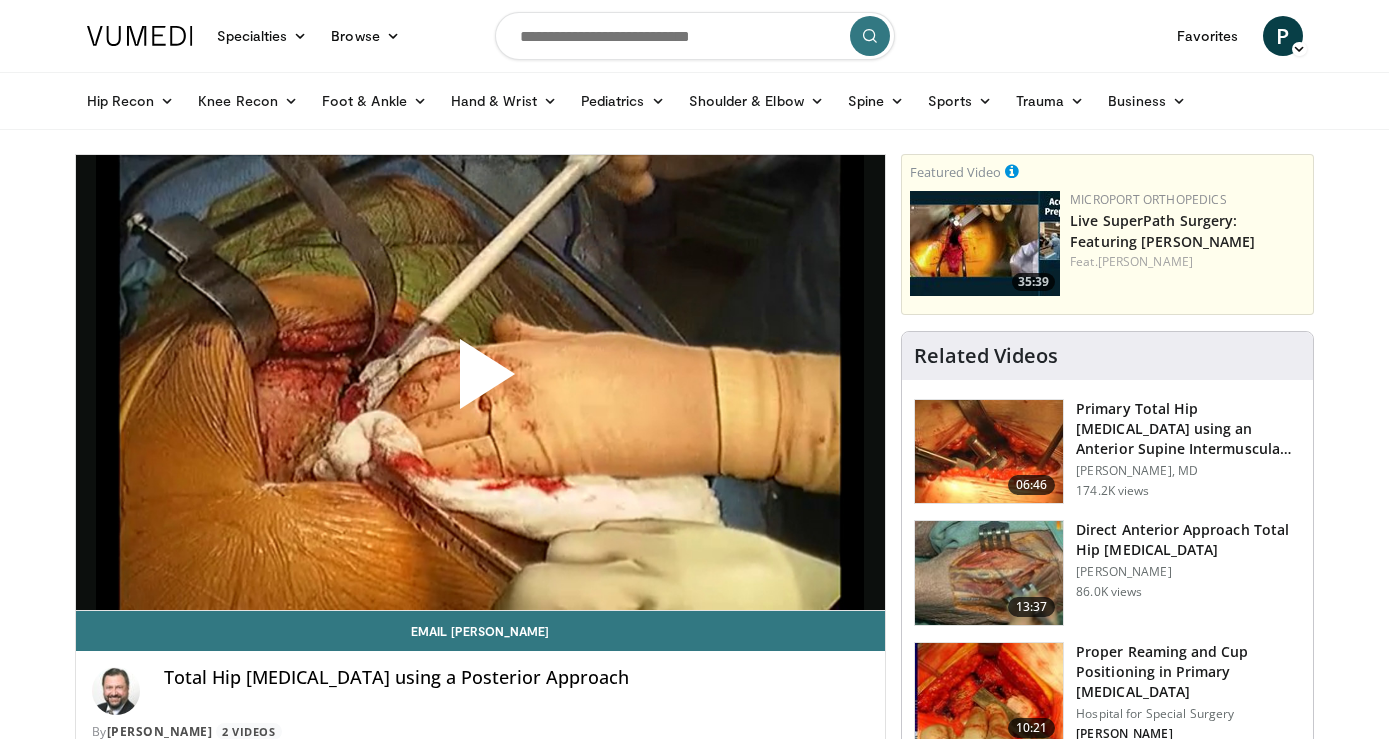 click at bounding box center (480, 382) 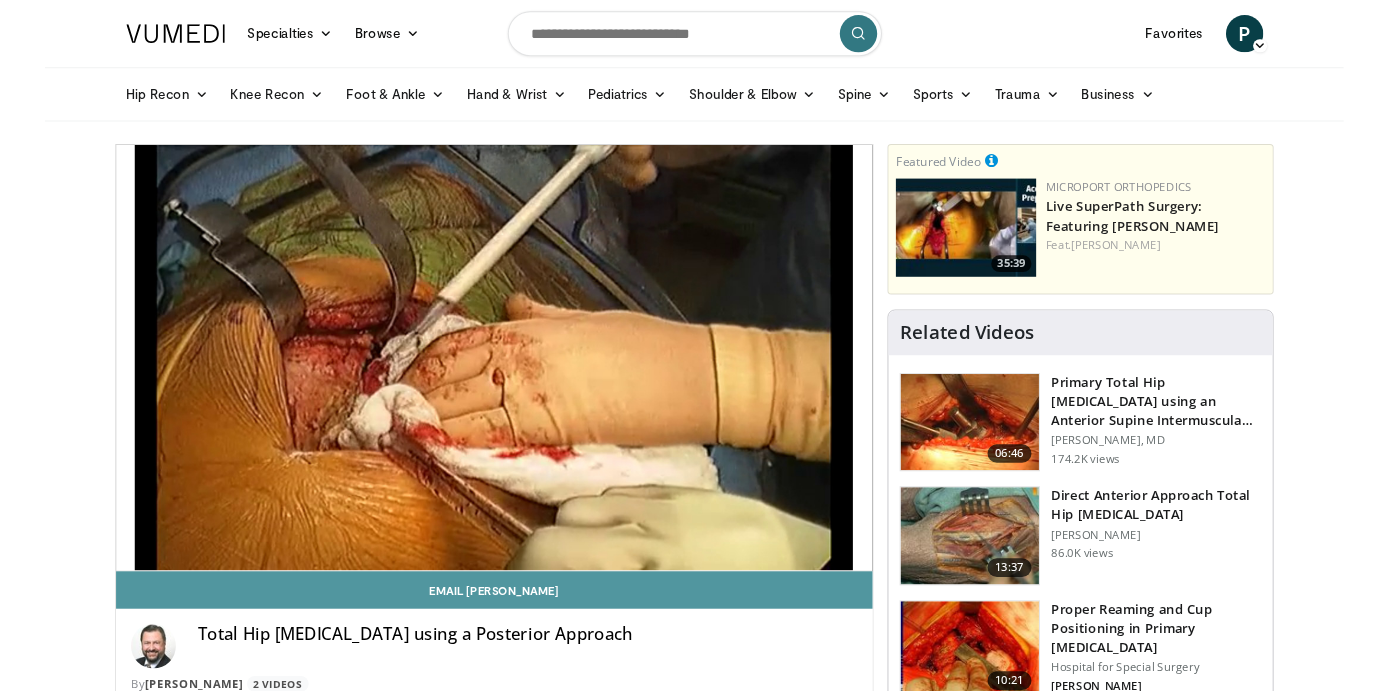 scroll, scrollTop: 0, scrollLeft: 0, axis: both 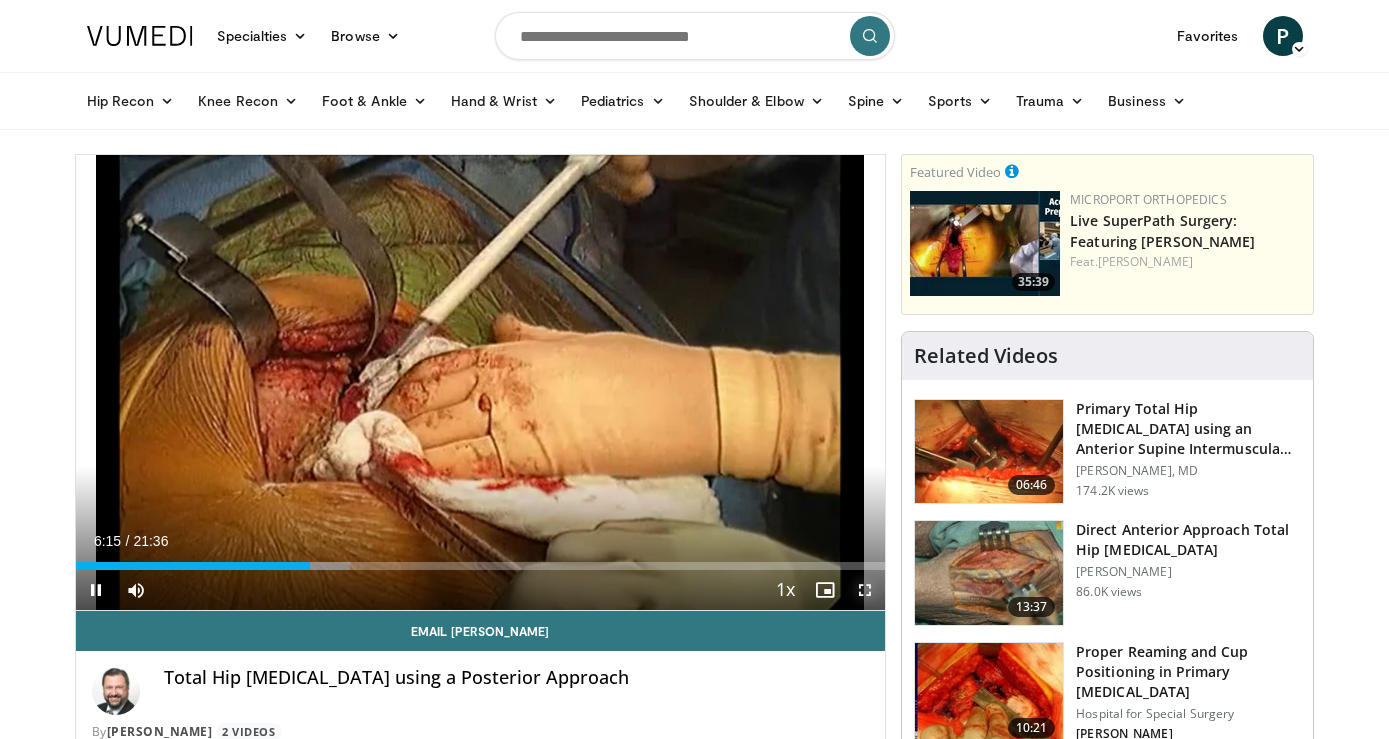 click at bounding box center (865, 590) 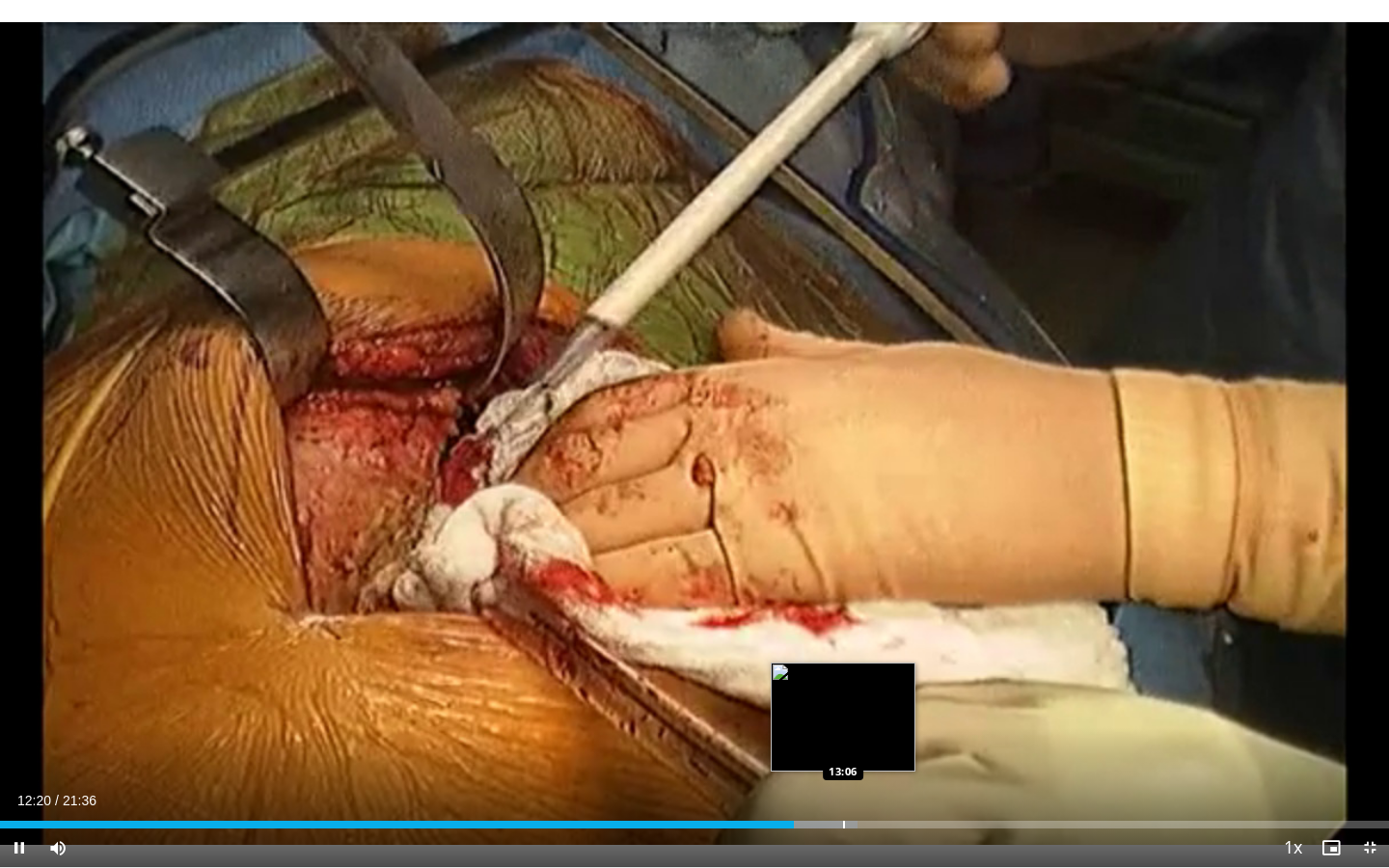 click at bounding box center (844, 825) 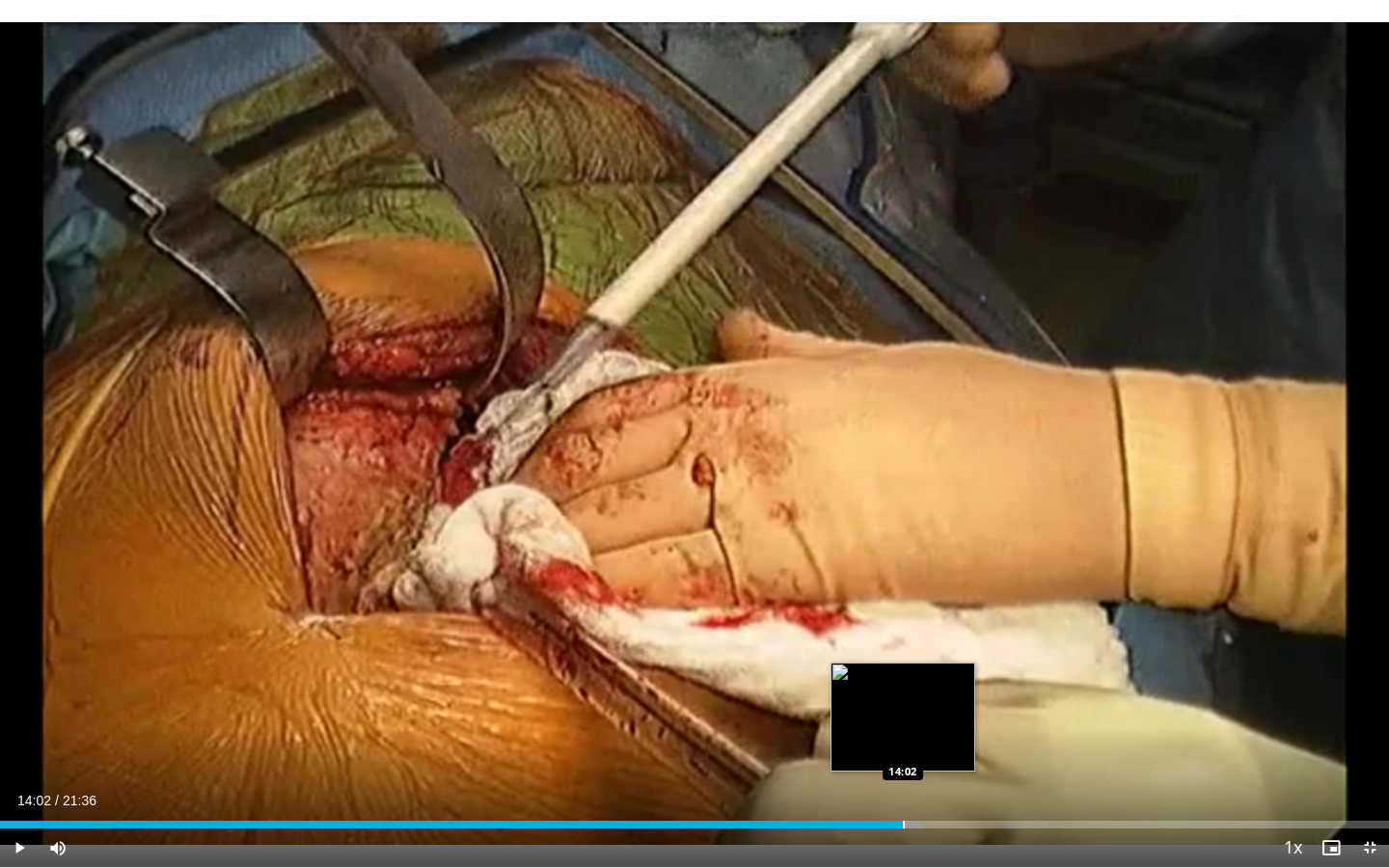 click at bounding box center [904, 825] 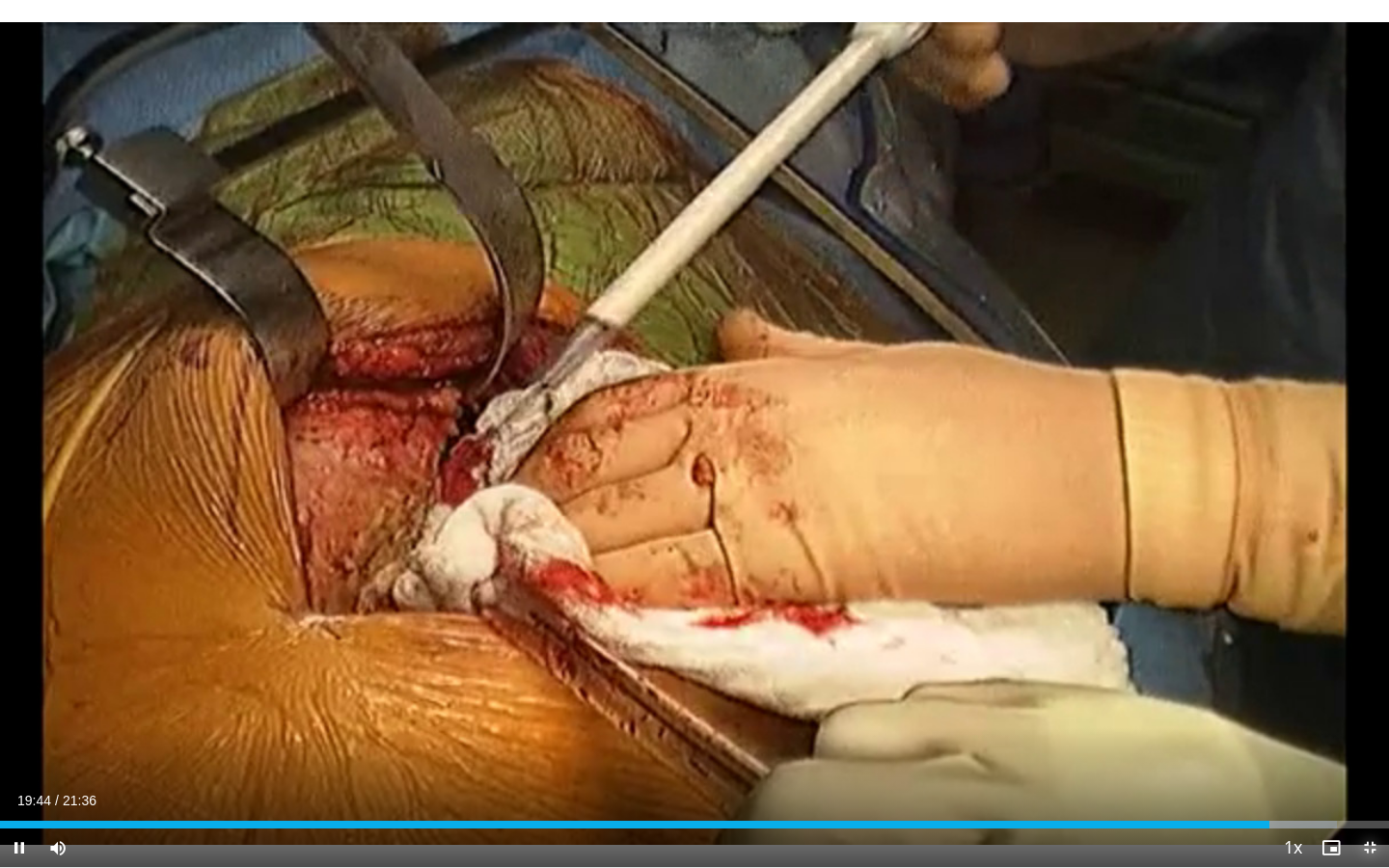 click at bounding box center (1370, 848) 